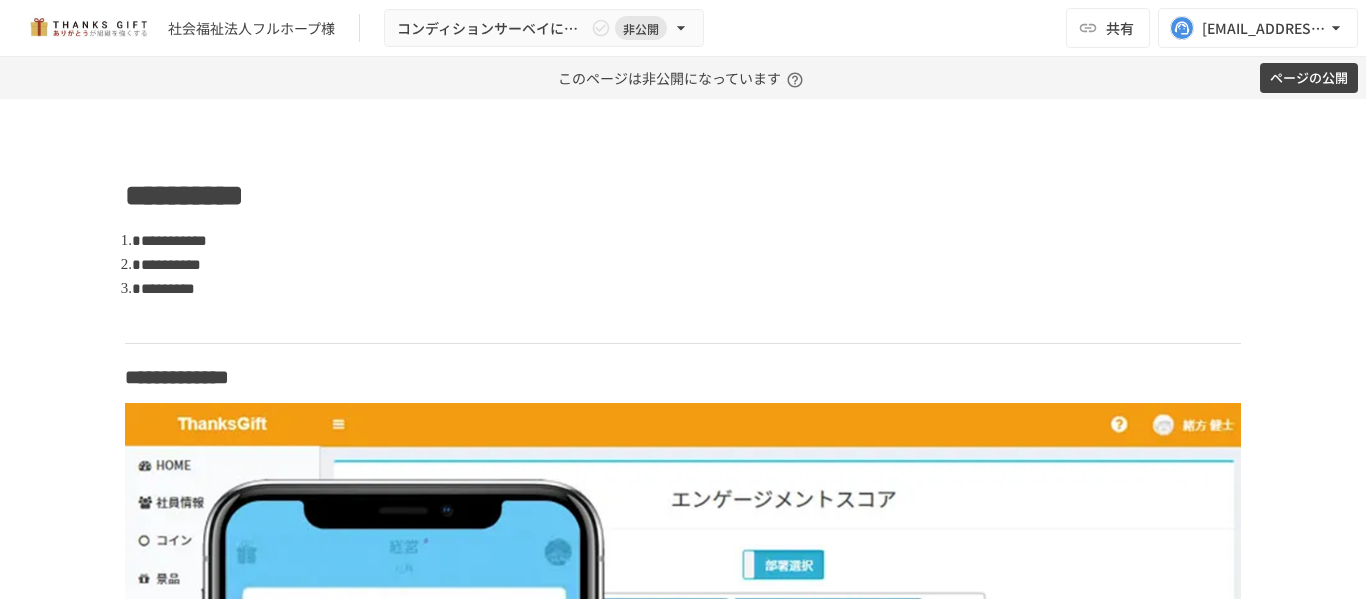 scroll, scrollTop: 0, scrollLeft: 0, axis: both 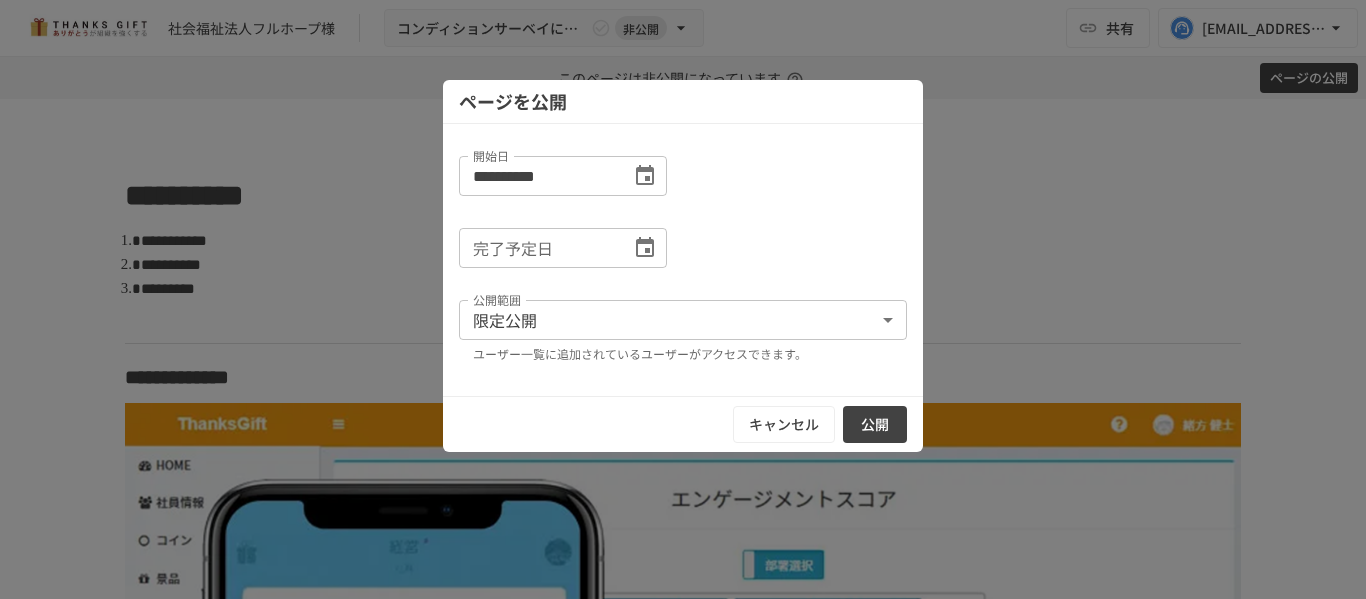 click on "公開" at bounding box center (875, 424) 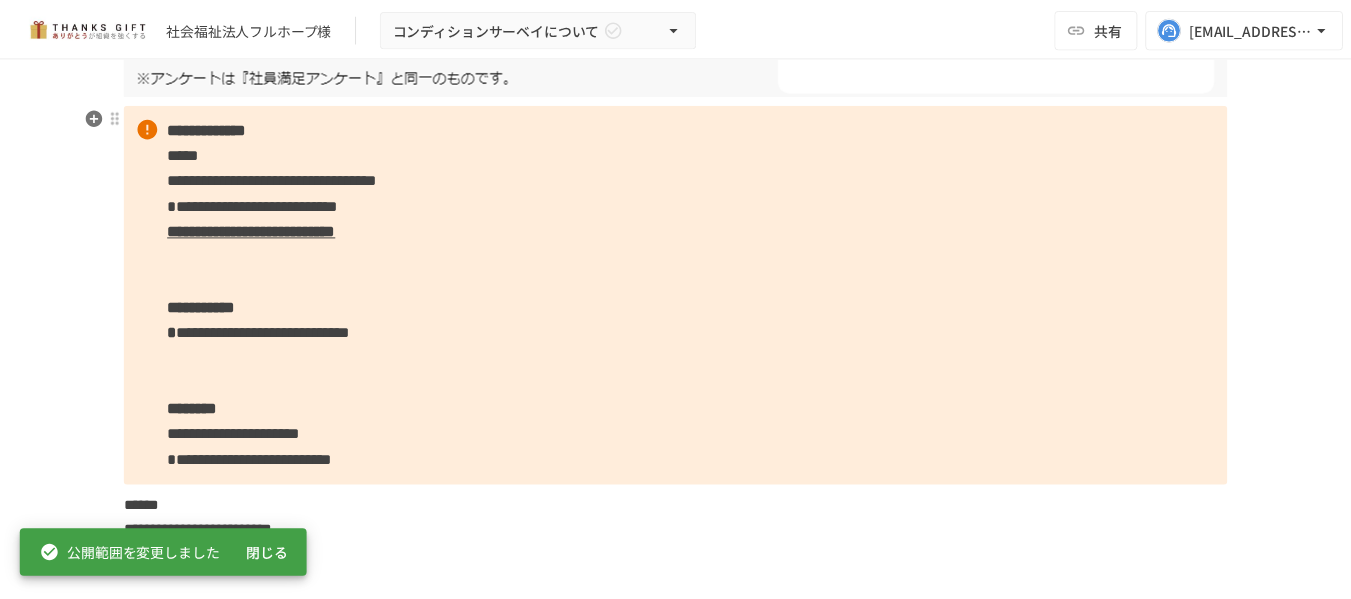 scroll, scrollTop: 1500, scrollLeft: 0, axis: vertical 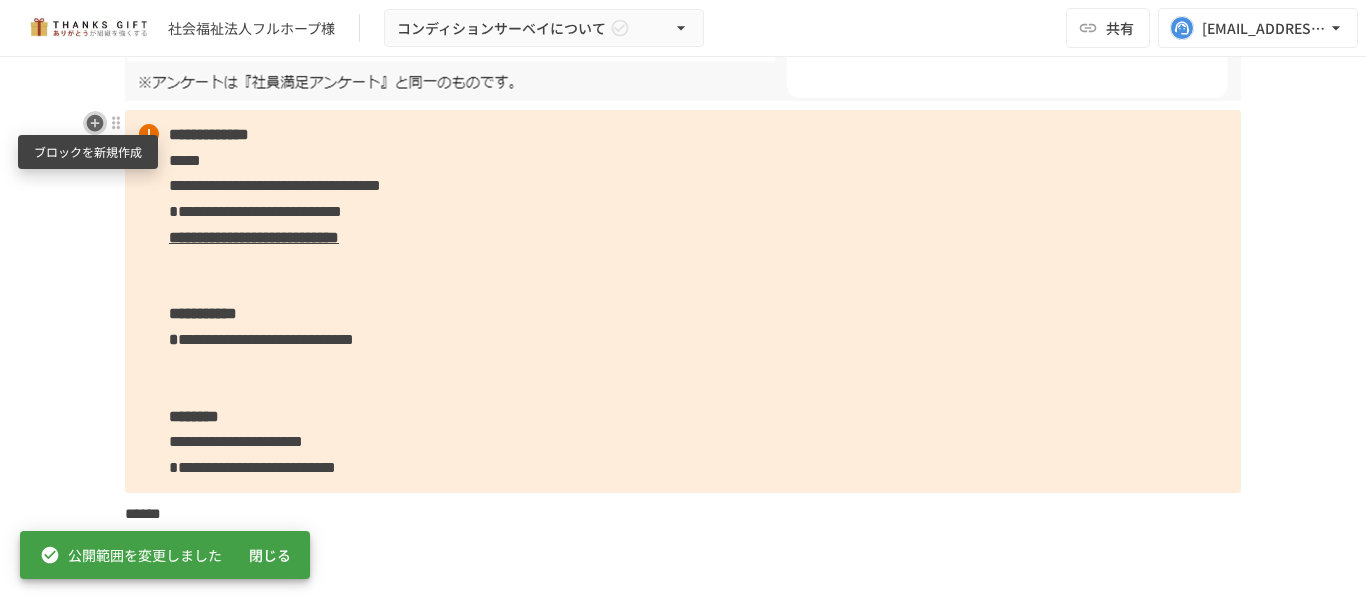 click 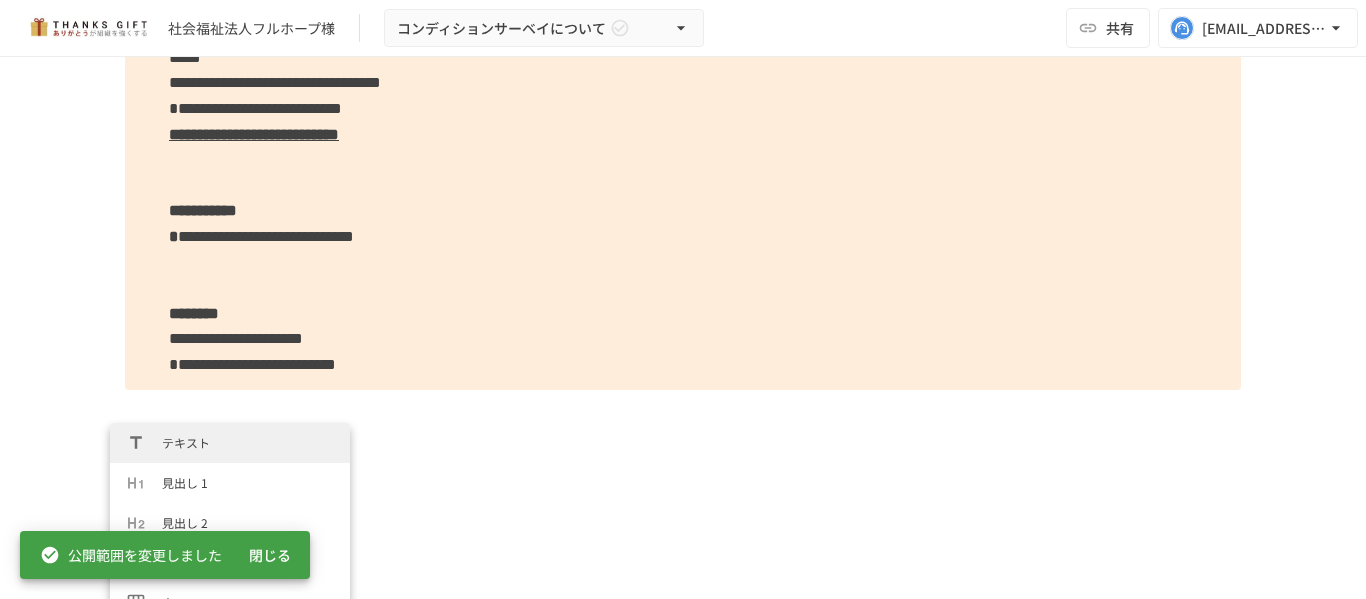 scroll, scrollTop: 1700, scrollLeft: 0, axis: vertical 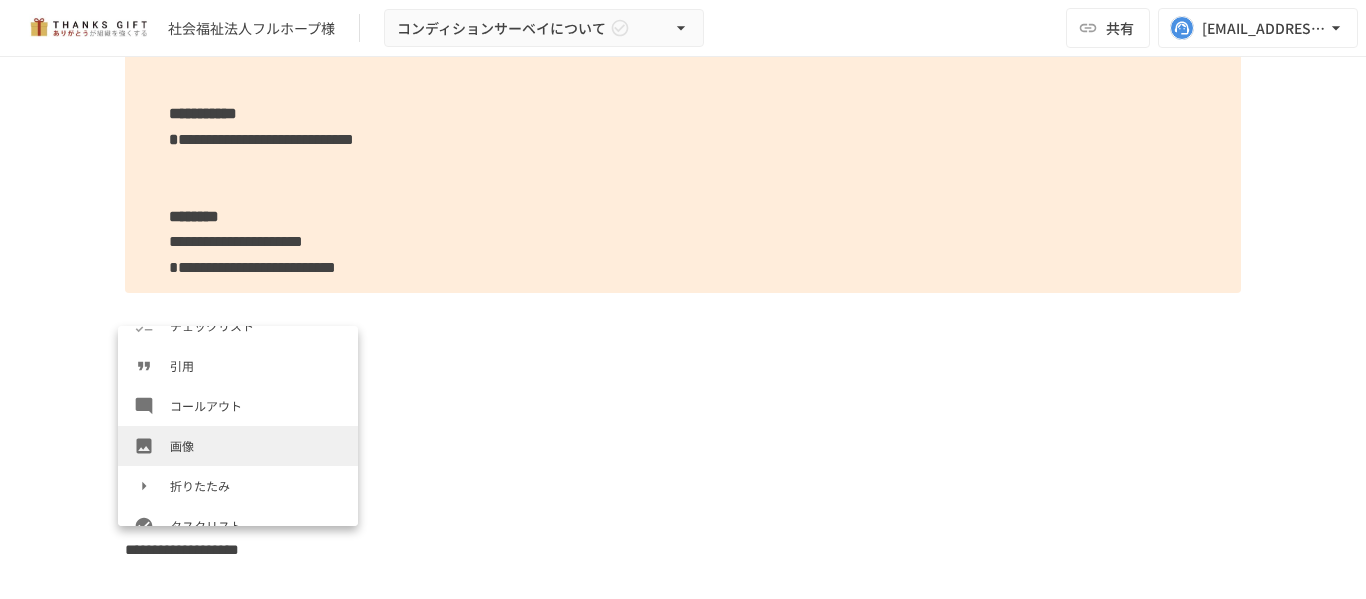 click on "画像" at bounding box center [238, 446] 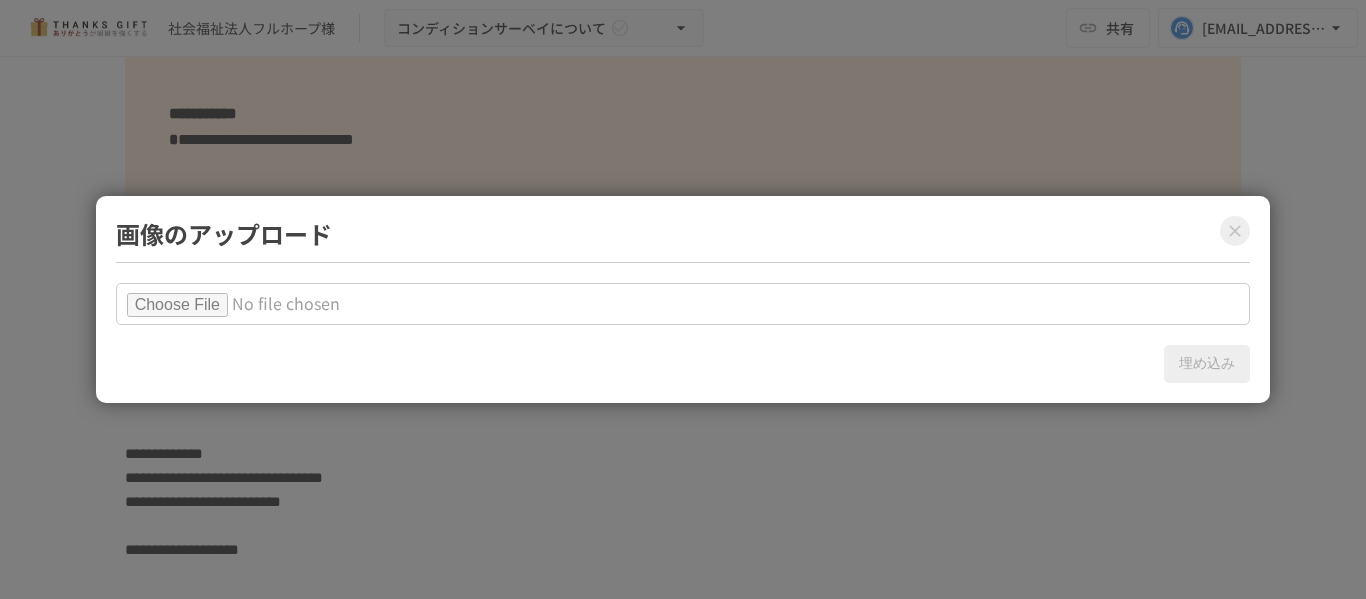 click 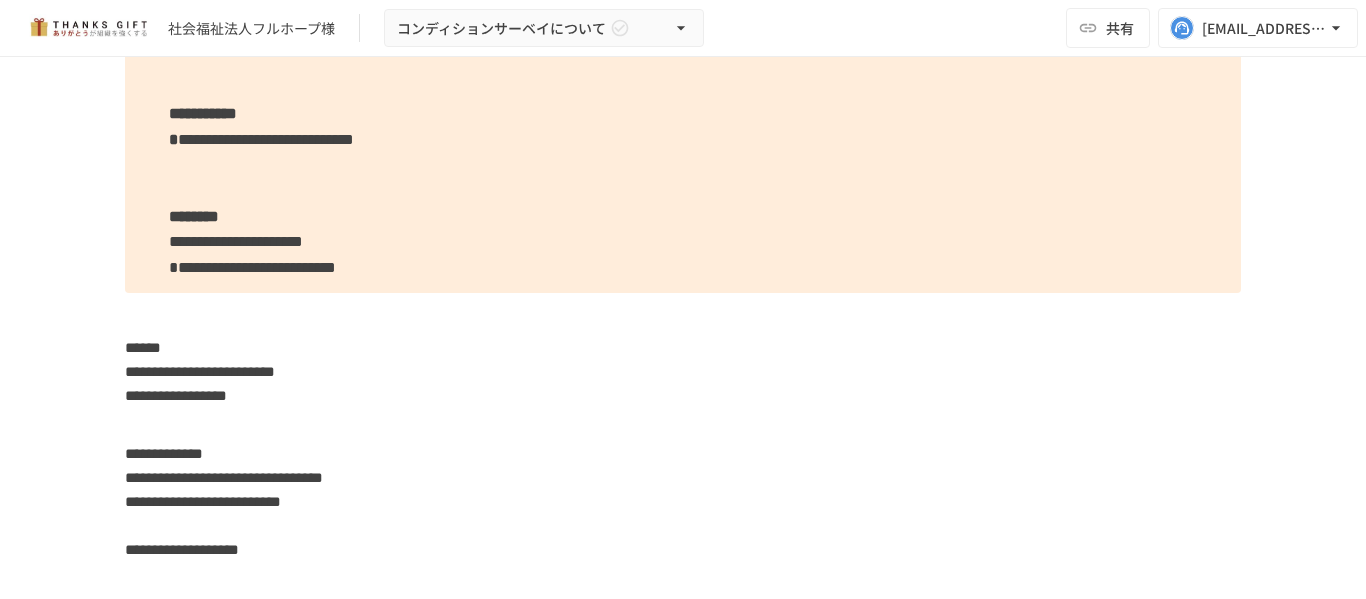 click at bounding box center (683, 314) 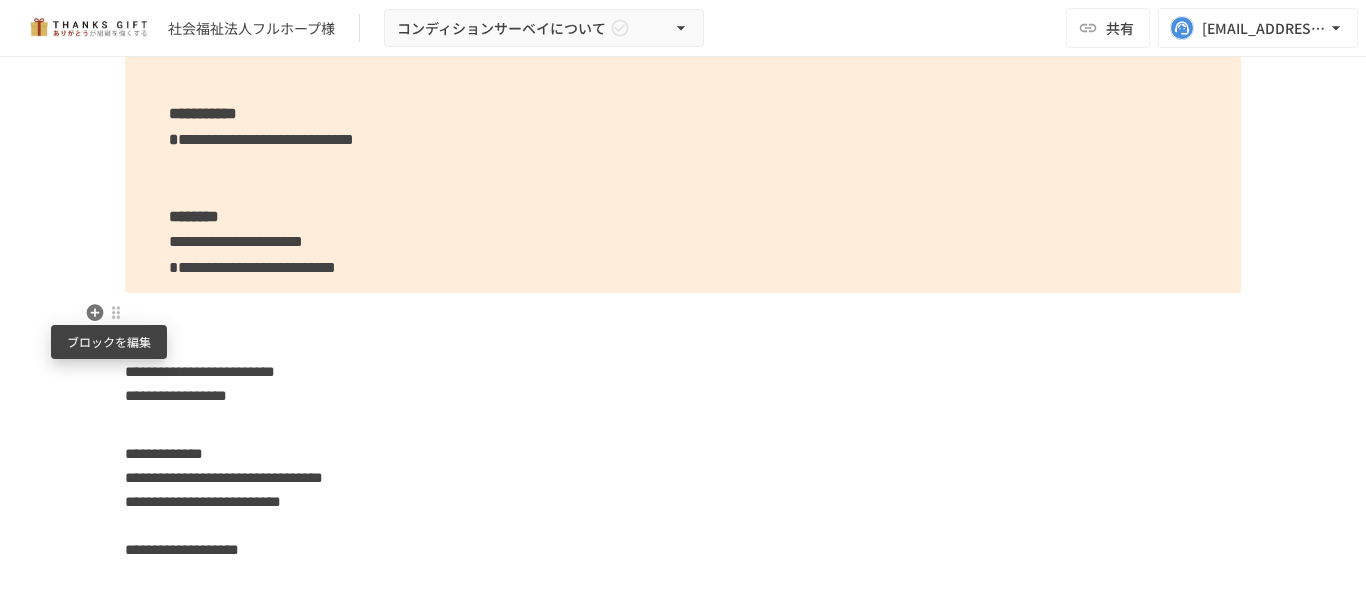 click at bounding box center (116, 313) 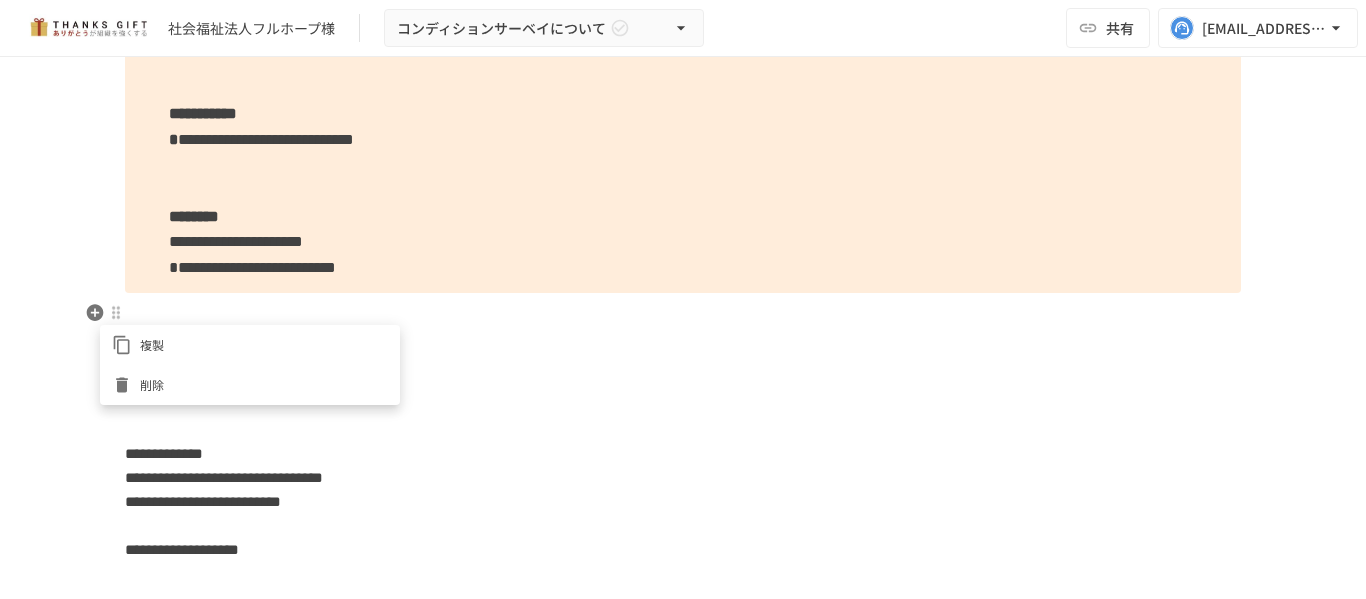 click at bounding box center [683, 299] 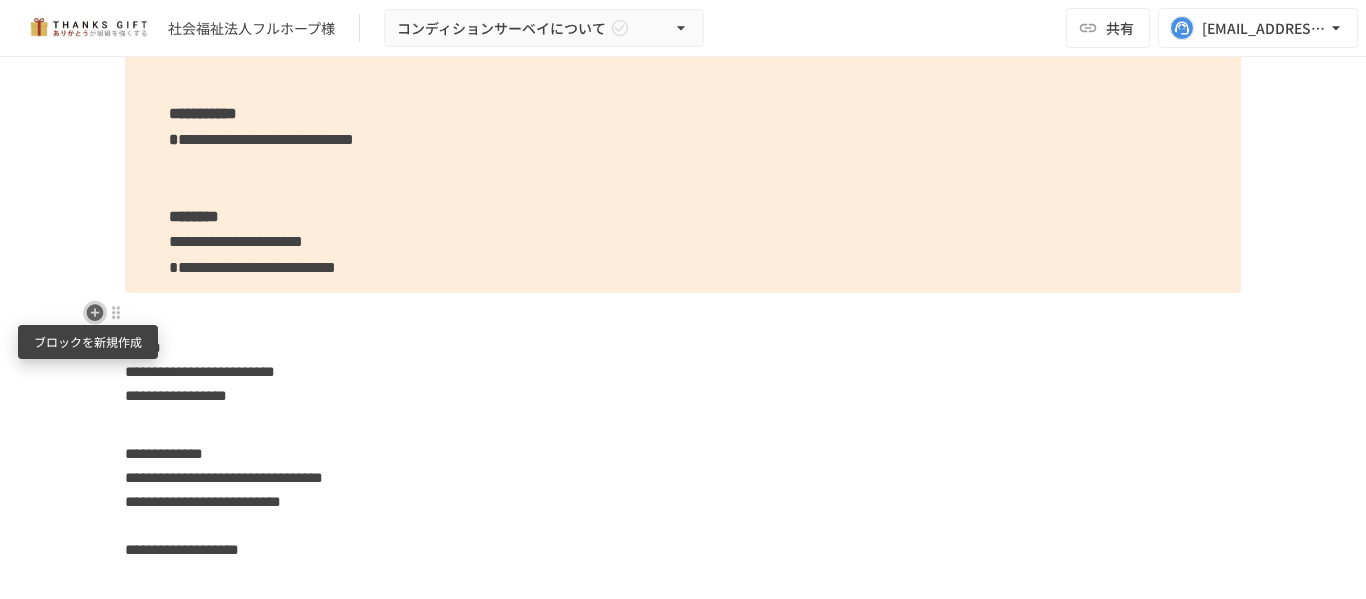 click 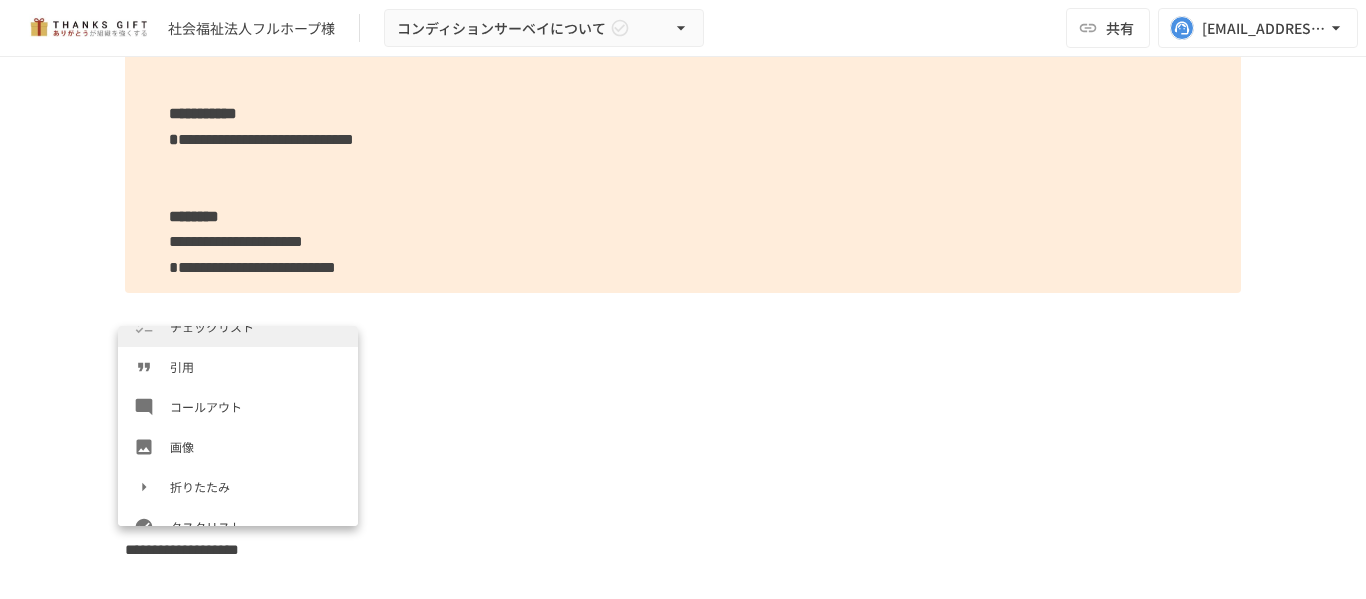 scroll, scrollTop: 300, scrollLeft: 0, axis: vertical 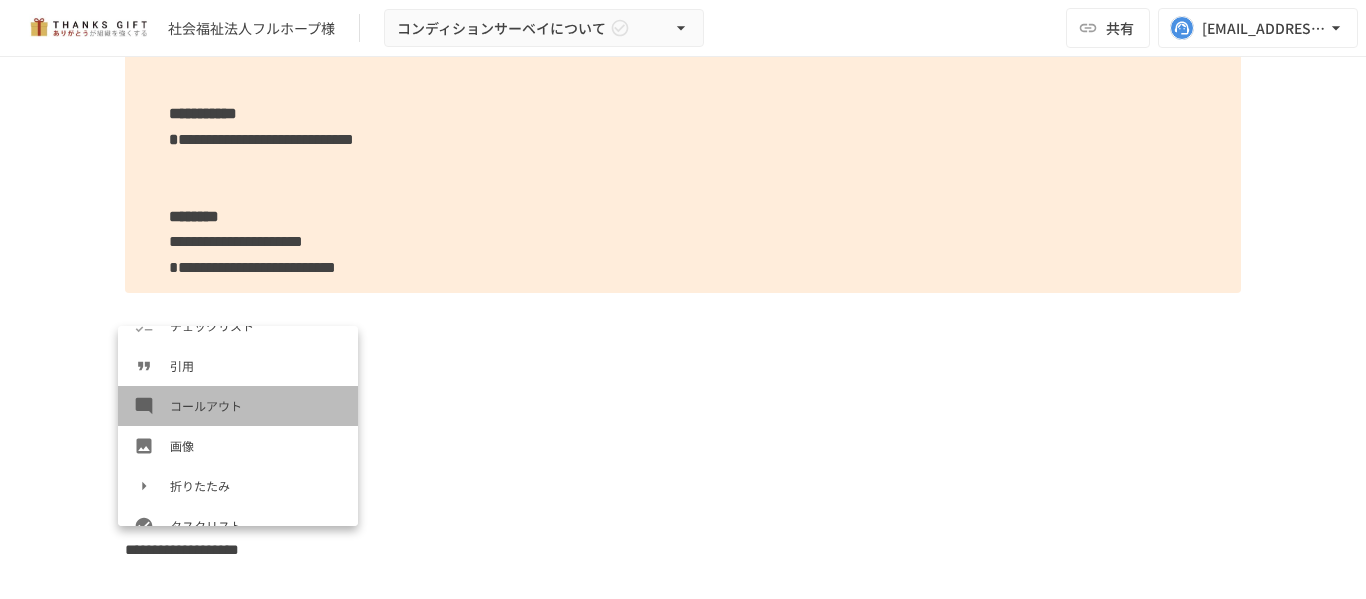 click on "コールアウト" at bounding box center (256, 405) 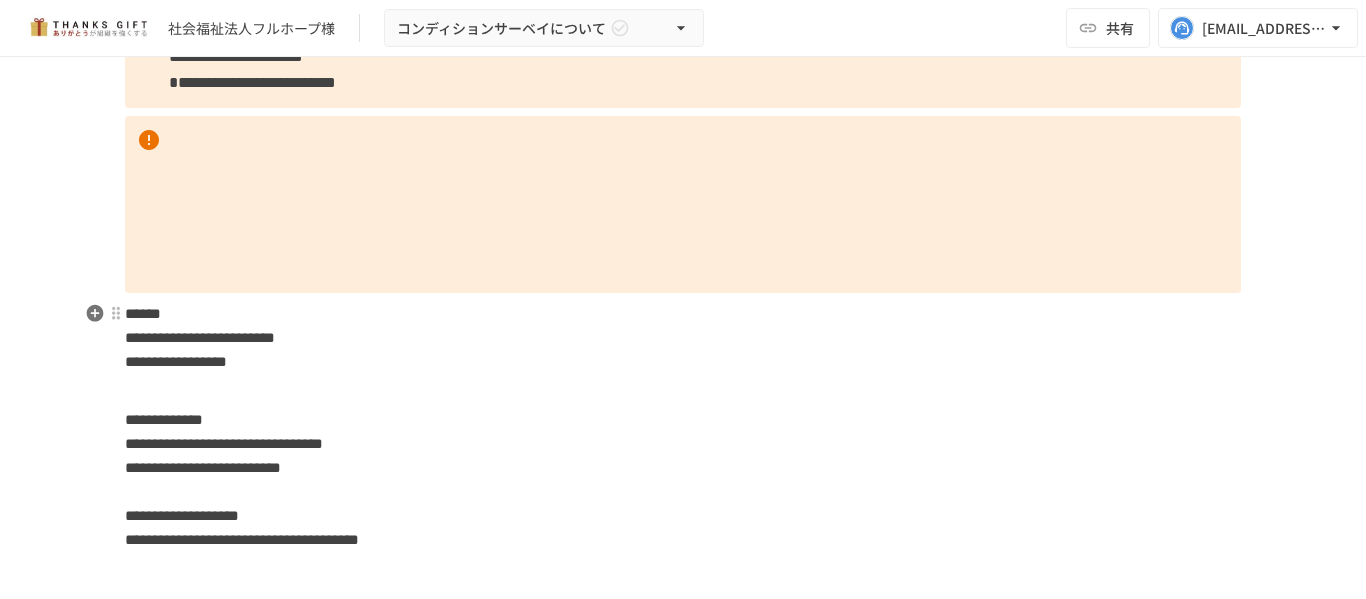 scroll, scrollTop: 1900, scrollLeft: 0, axis: vertical 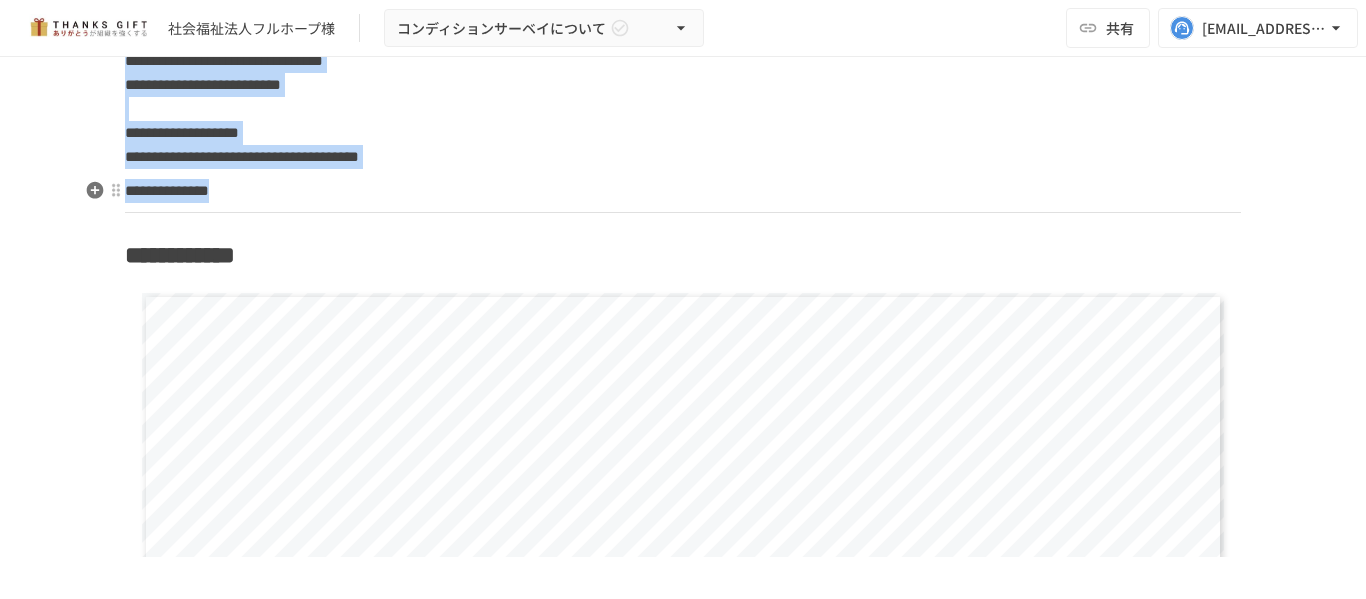drag, startPoint x: 122, startPoint y: 297, endPoint x: 508, endPoint y: 191, distance: 400.2899 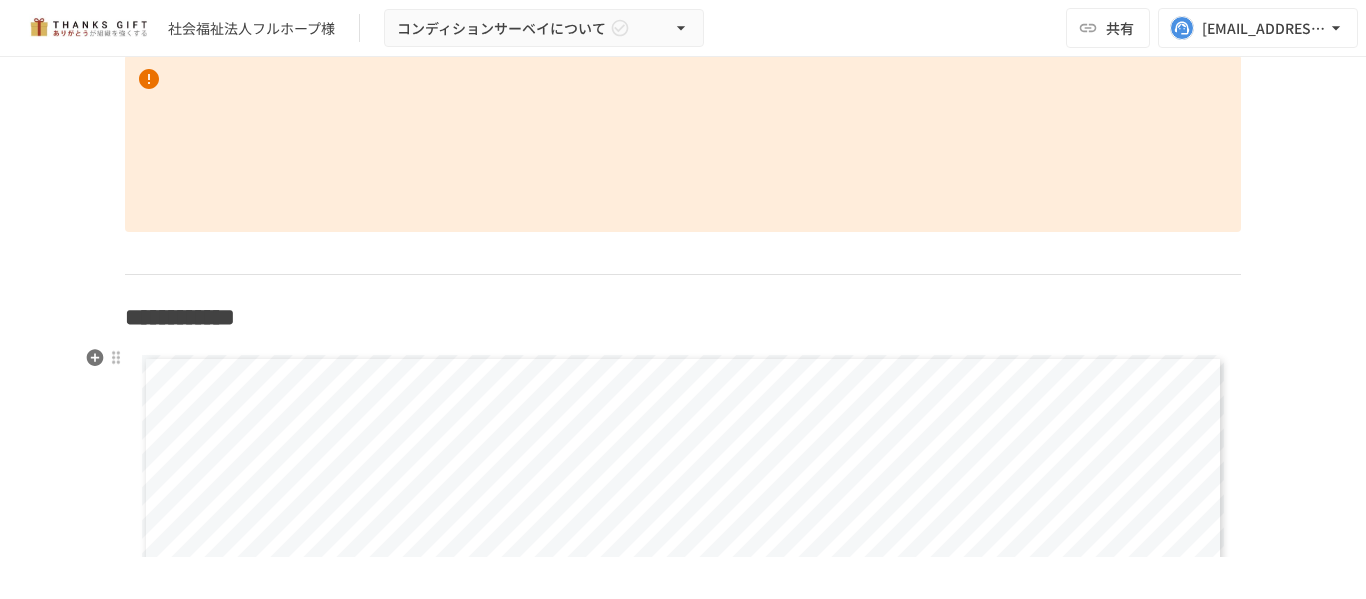 scroll, scrollTop: 1931, scrollLeft: 0, axis: vertical 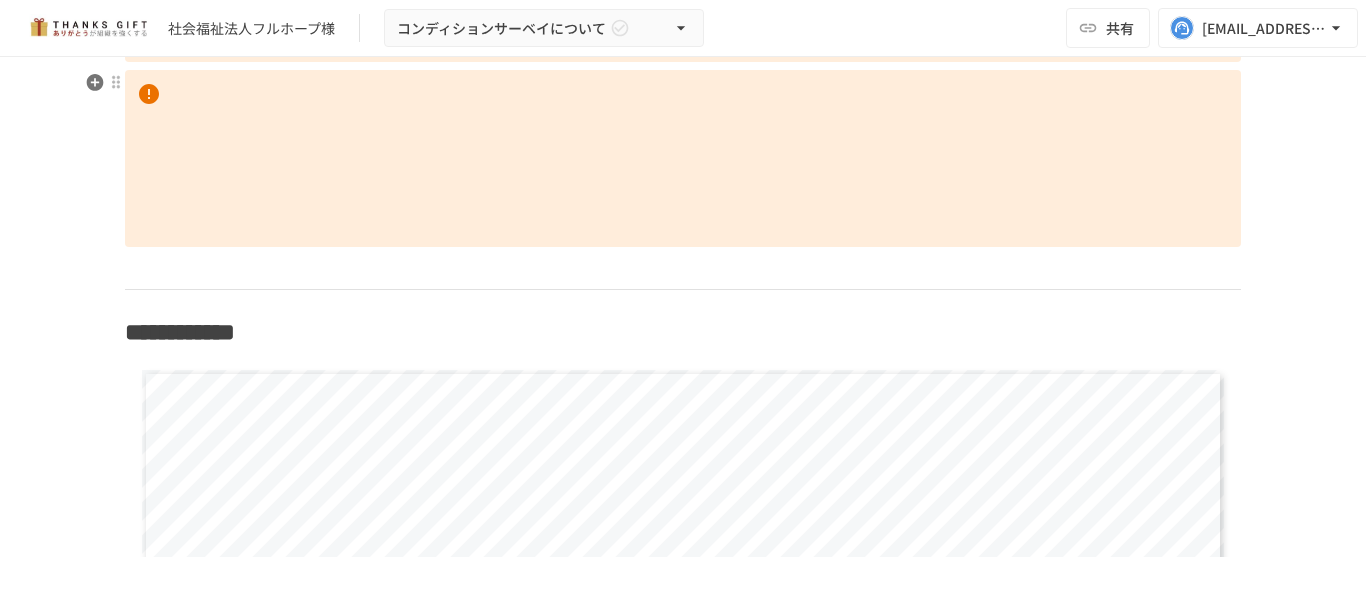 click at bounding box center [683, 159] 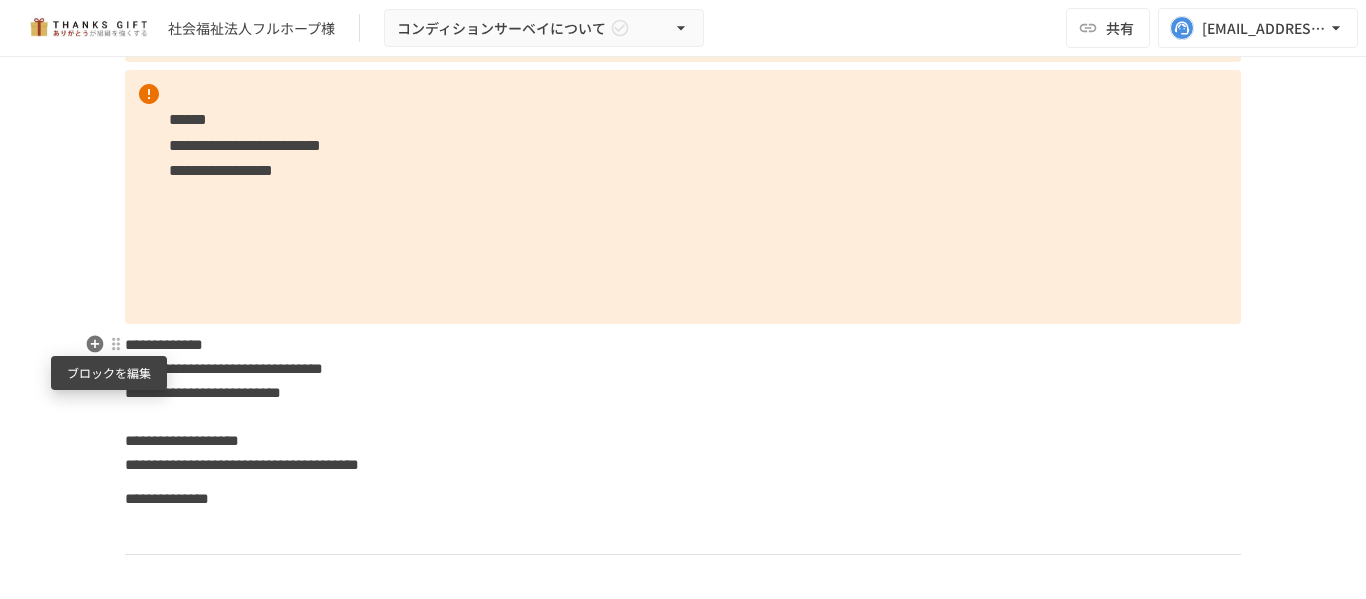 click at bounding box center [116, 344] 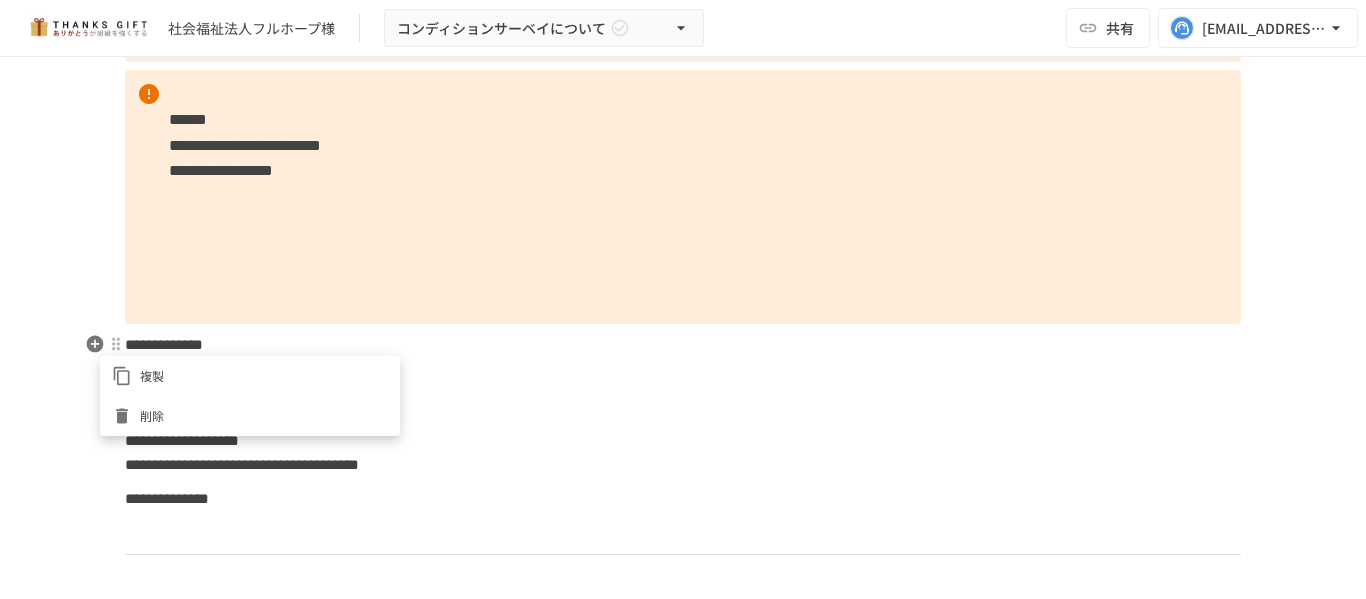 click at bounding box center (683, 299) 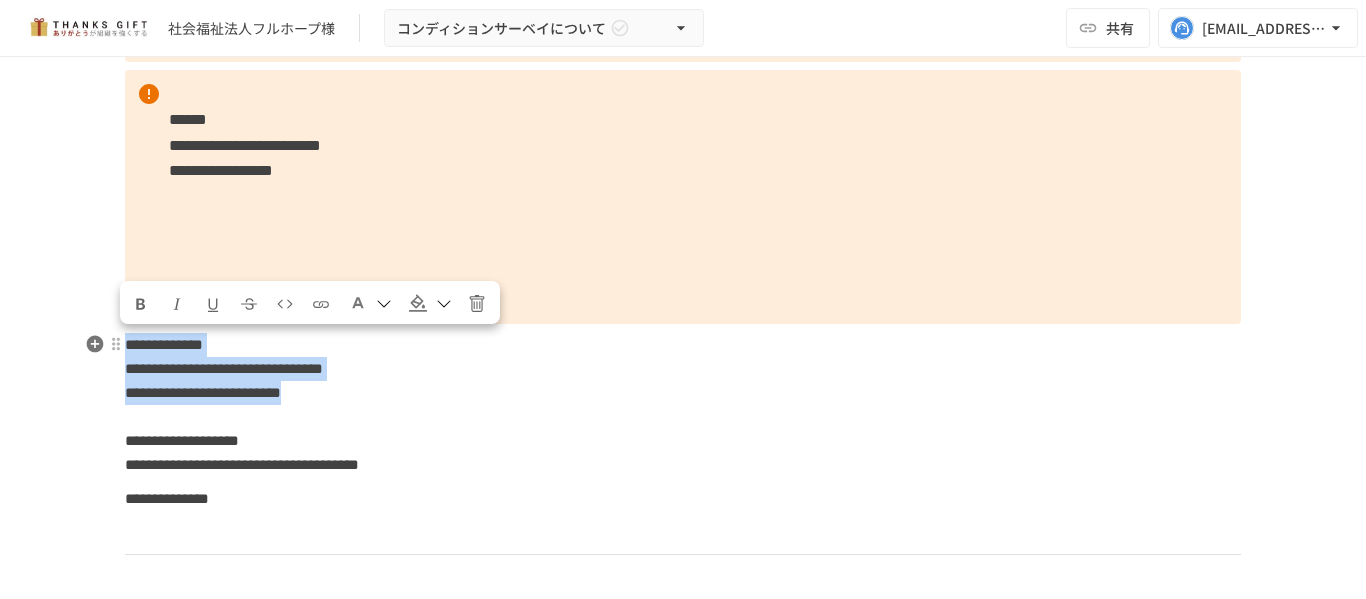 drag, startPoint x: 122, startPoint y: 340, endPoint x: 506, endPoint y: 396, distance: 388.06186 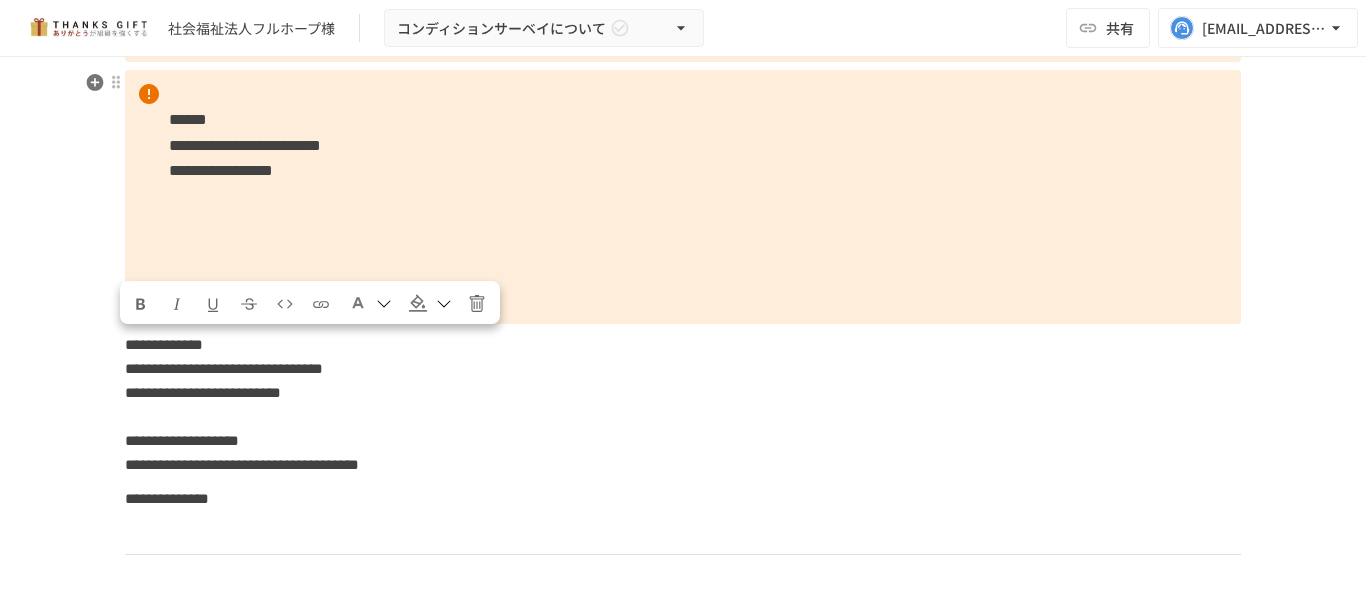 click on "**********" at bounding box center (683, 197) 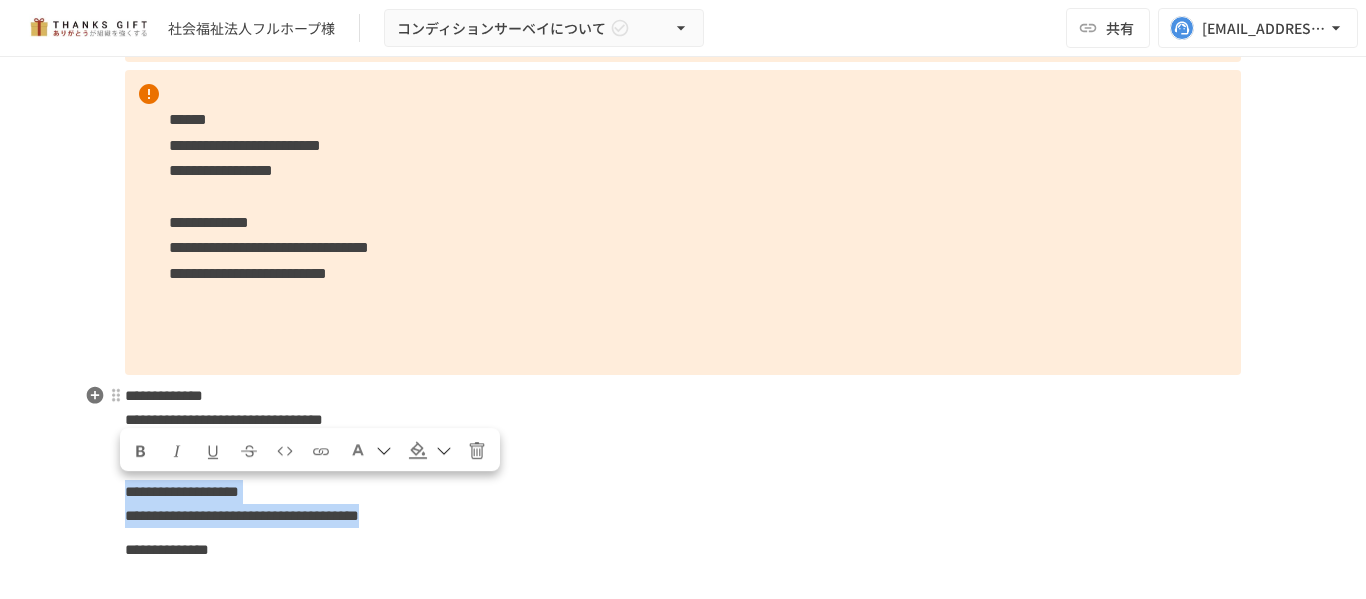 drag, startPoint x: 123, startPoint y: 491, endPoint x: 726, endPoint y: 524, distance: 603.9023 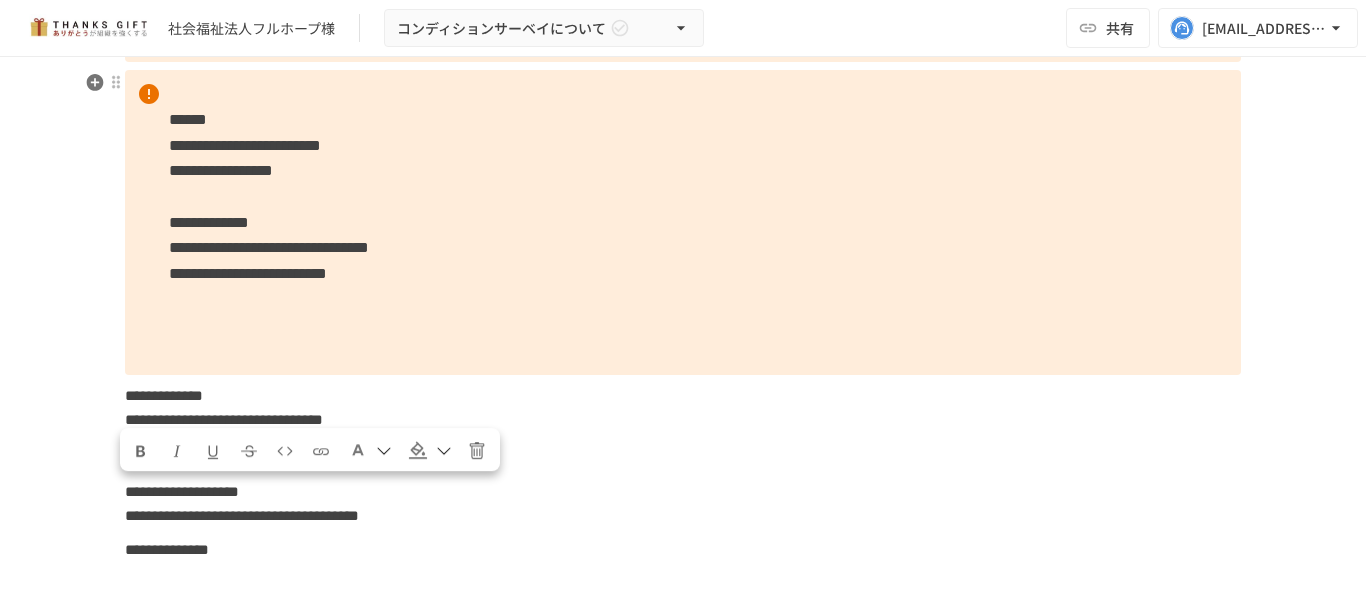 click on "**********" at bounding box center [683, 223] 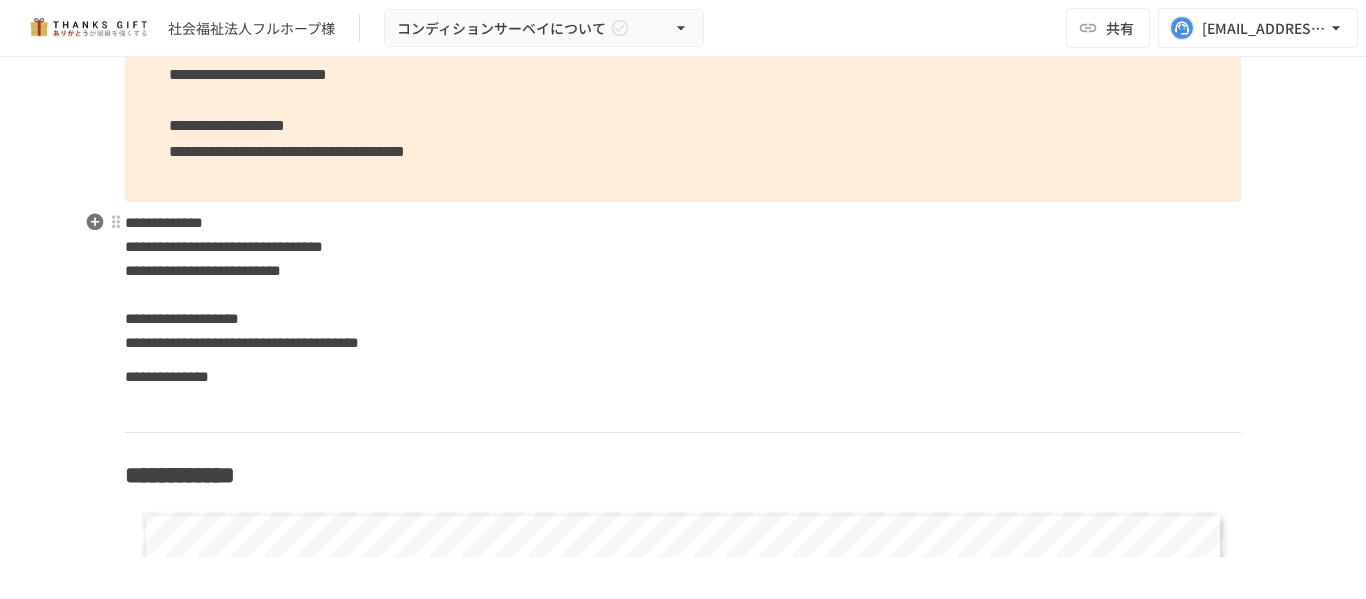 scroll, scrollTop: 2131, scrollLeft: 0, axis: vertical 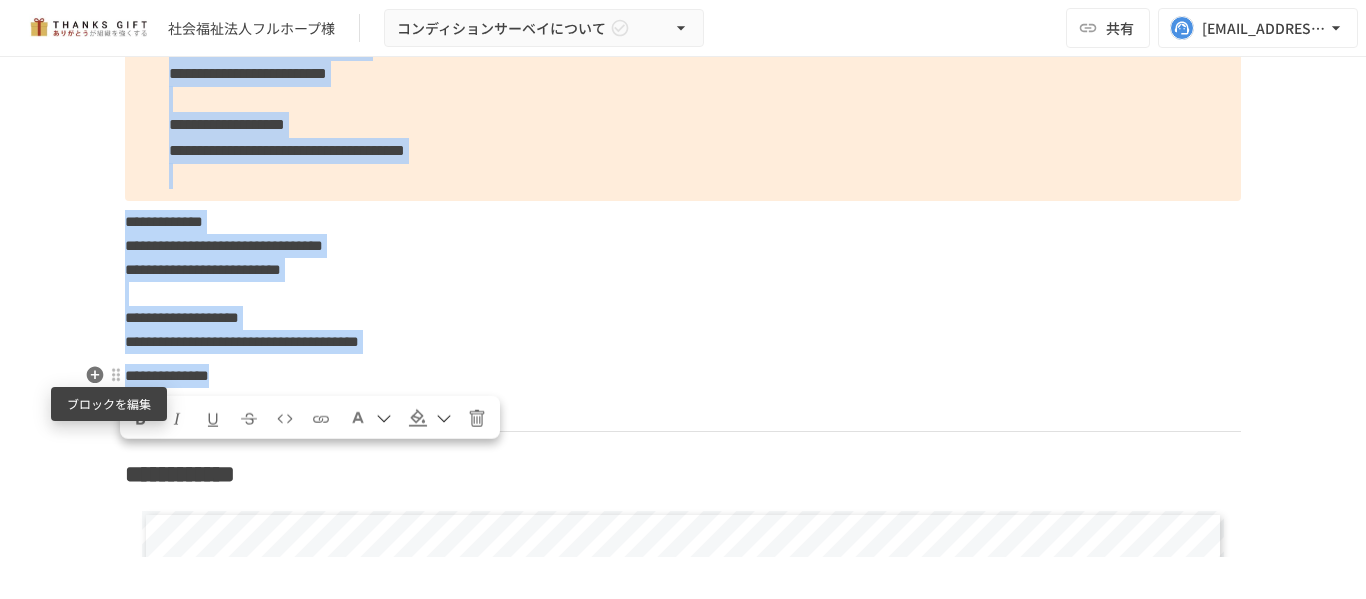 drag, startPoint x: 357, startPoint y: 373, endPoint x: 117, endPoint y: 375, distance: 240.00833 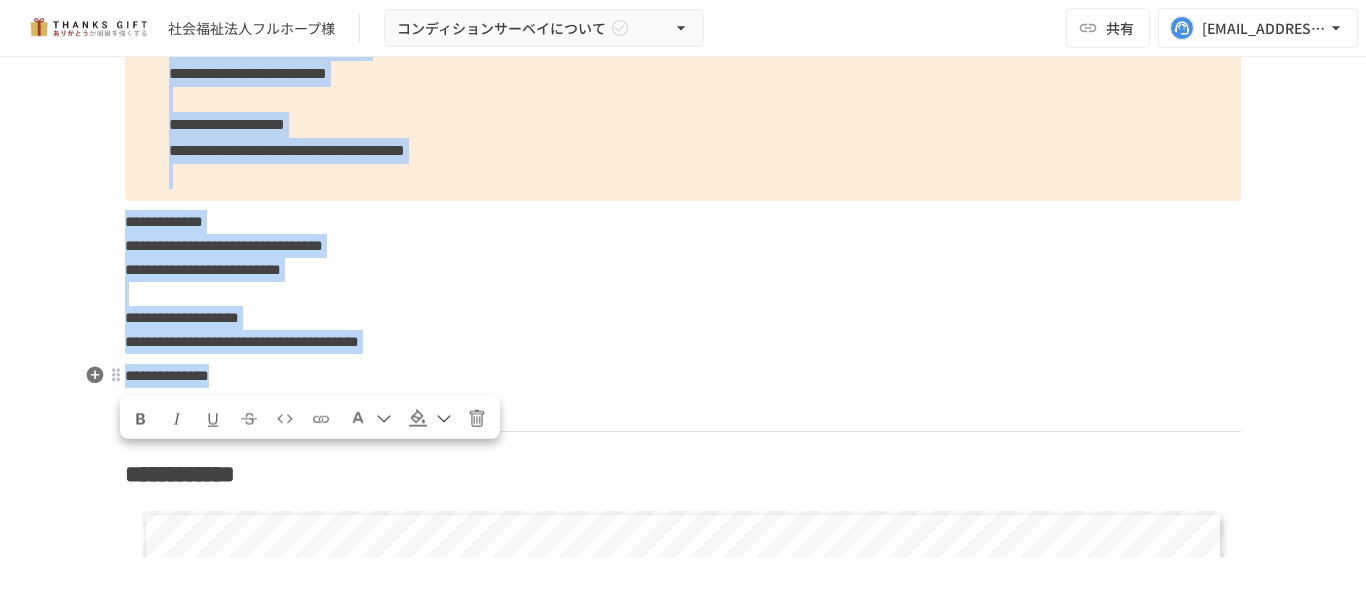 click on "**********" at bounding box center (683, 376) 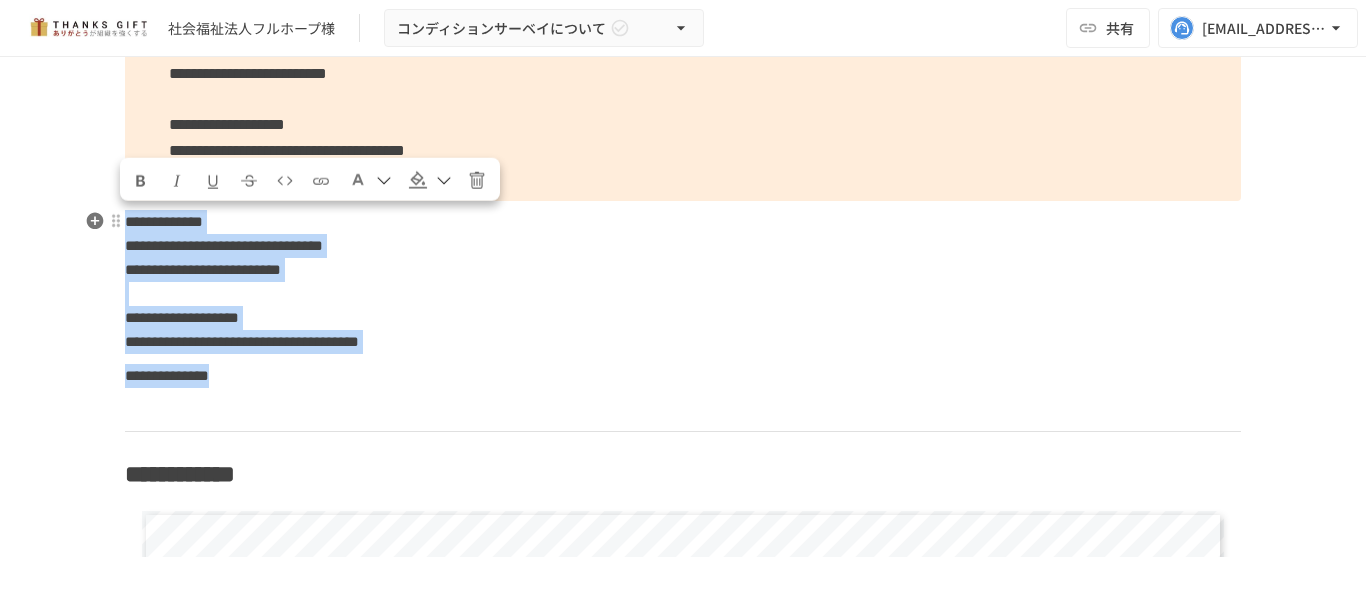 drag, startPoint x: 329, startPoint y: 382, endPoint x: 120, endPoint y: 216, distance: 266.90262 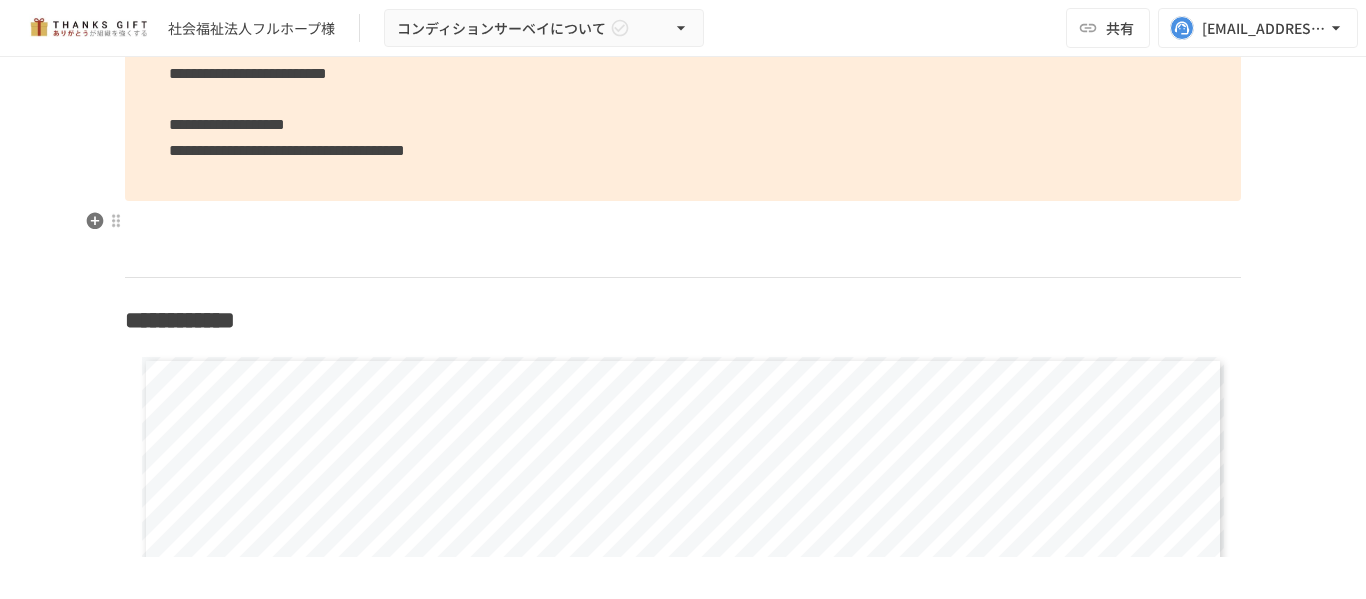 click on "**********" at bounding box center [683, -299] 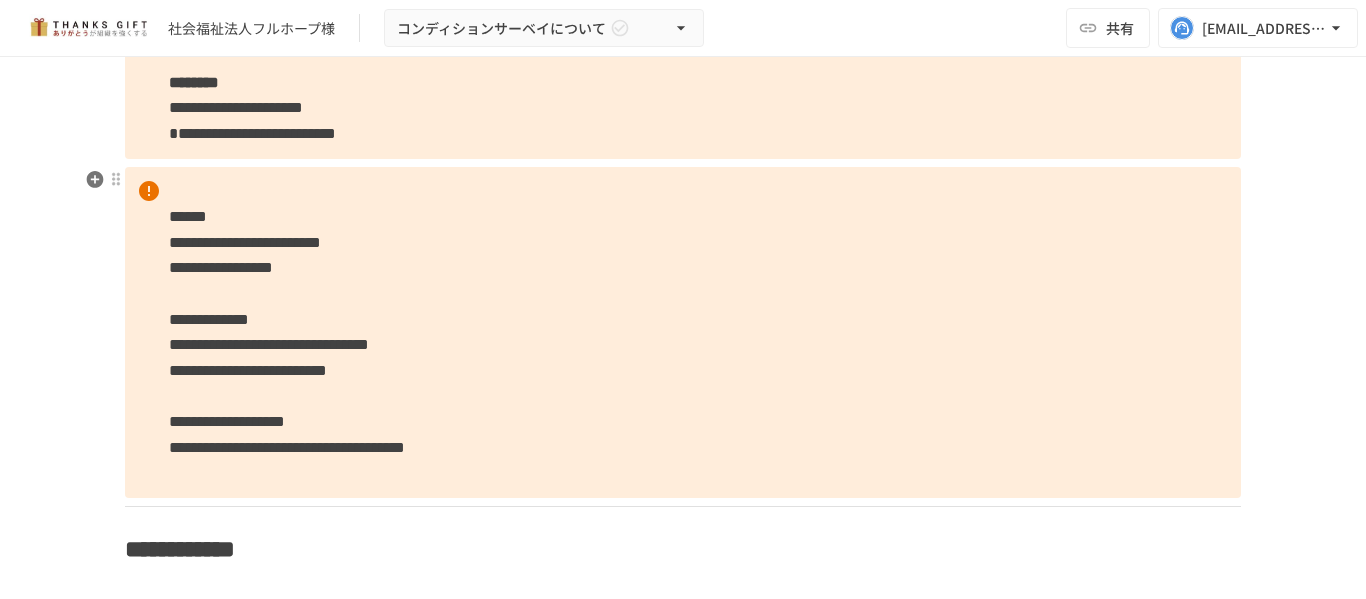 scroll, scrollTop: 1631, scrollLeft: 0, axis: vertical 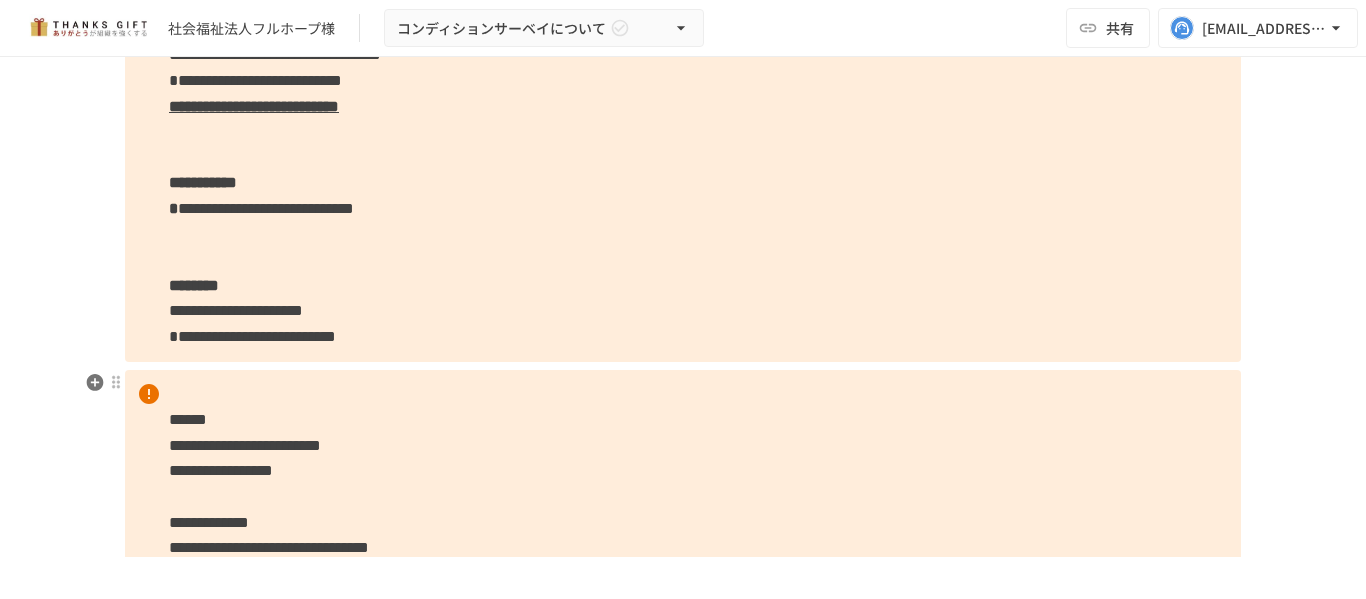 click on "**********" at bounding box center (683, 535) 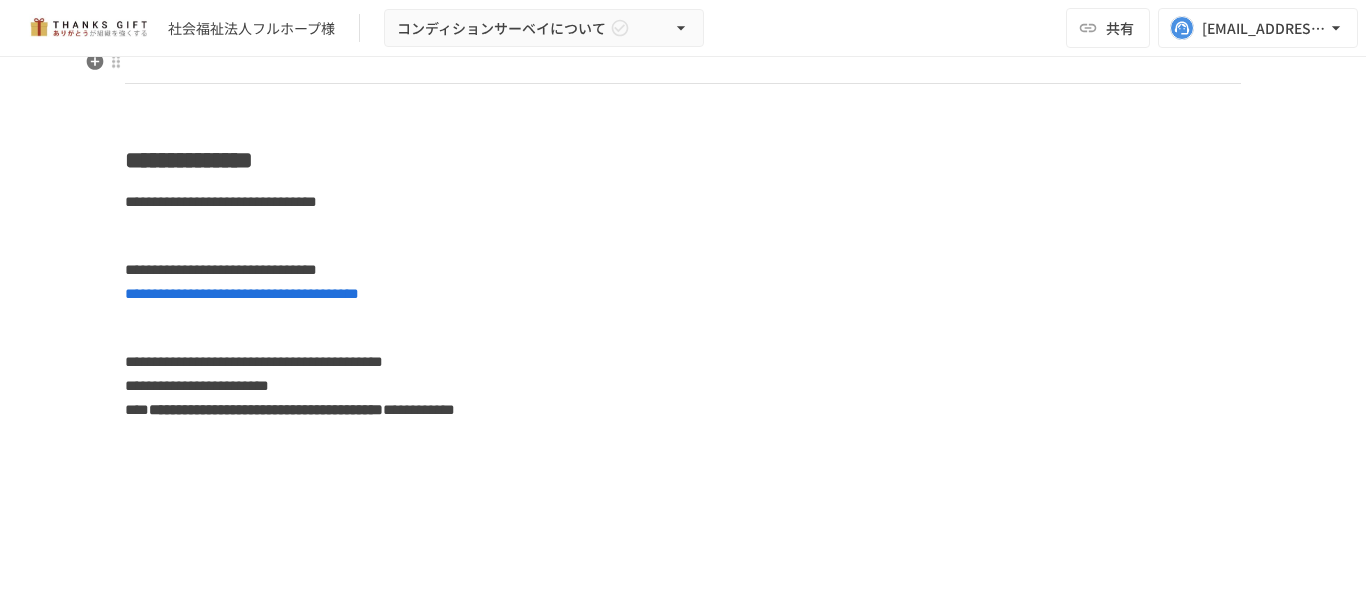 scroll, scrollTop: 3031, scrollLeft: 0, axis: vertical 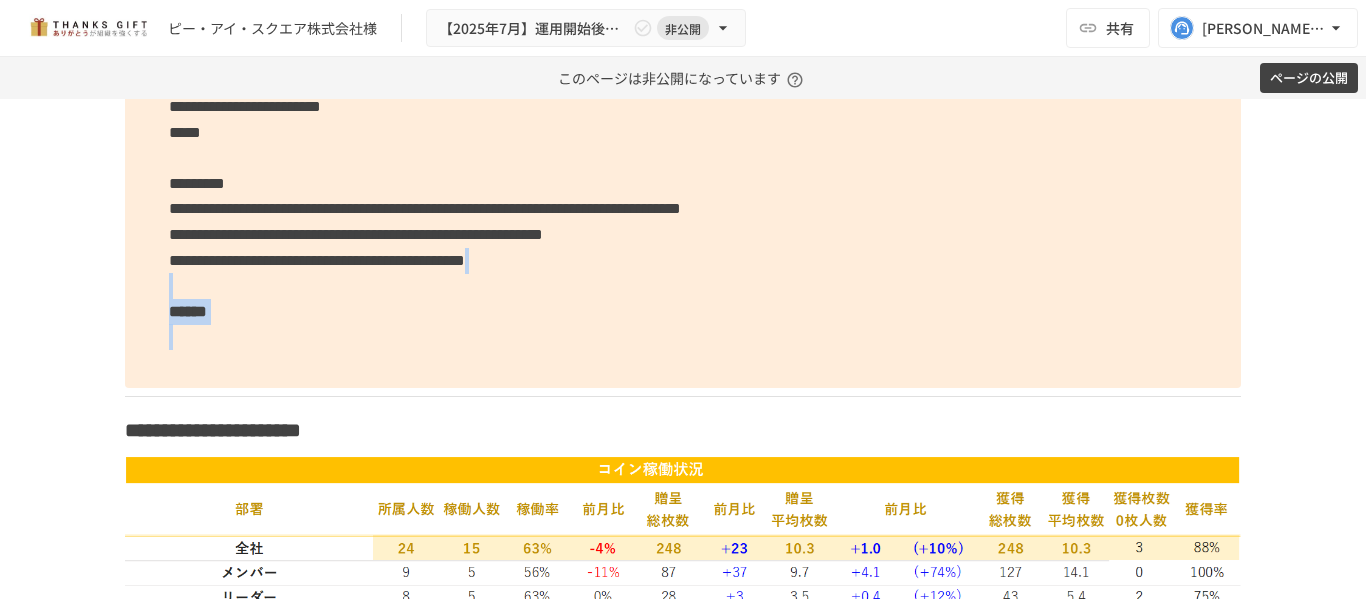 drag, startPoint x: 162, startPoint y: 388, endPoint x: 154, endPoint y: 300, distance: 88.362885 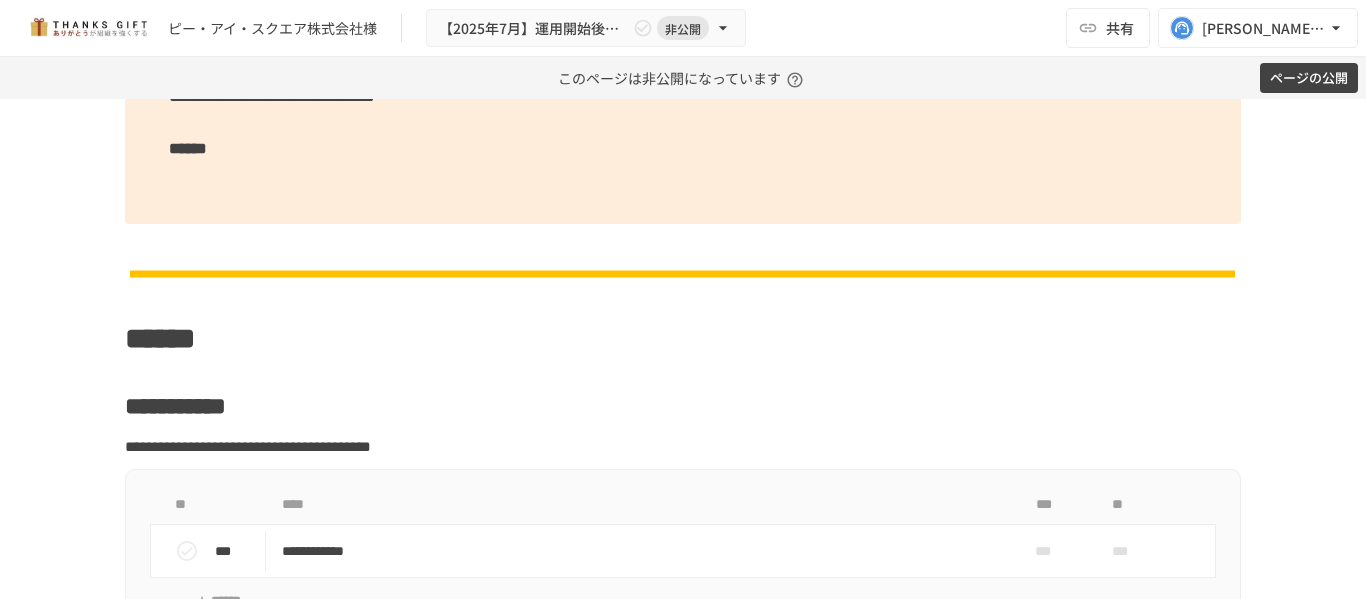 scroll, scrollTop: 8000, scrollLeft: 0, axis: vertical 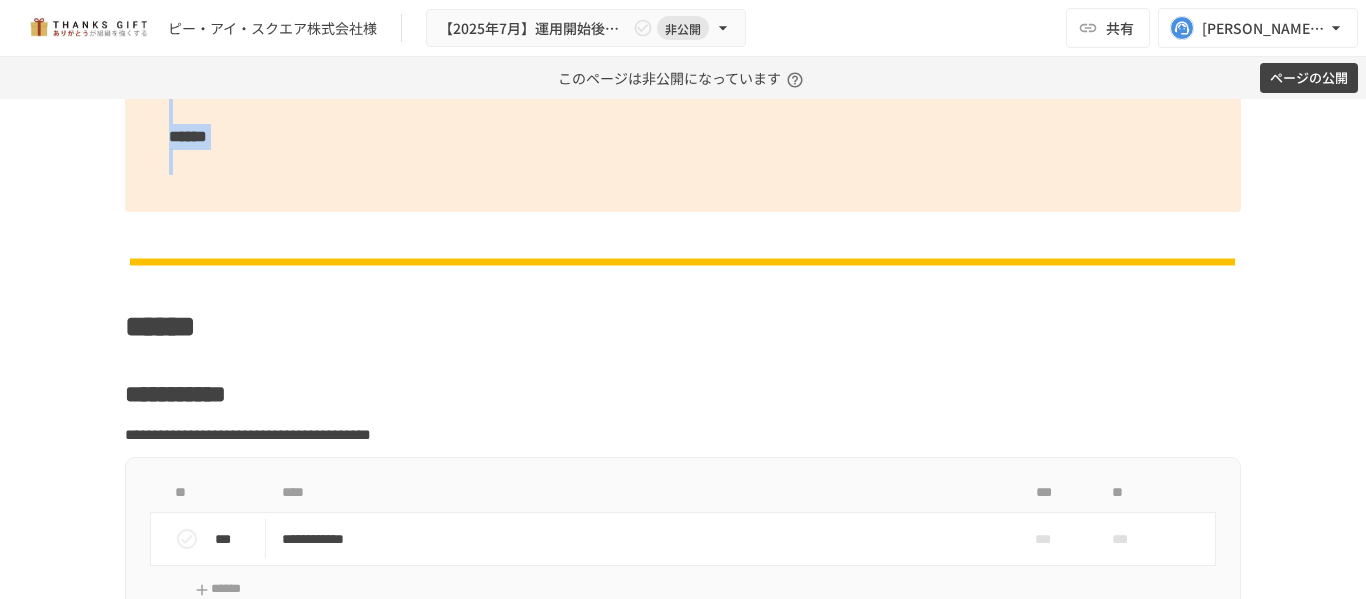 drag, startPoint x: 174, startPoint y: 252, endPoint x: 144, endPoint y: 182, distance: 76.15773 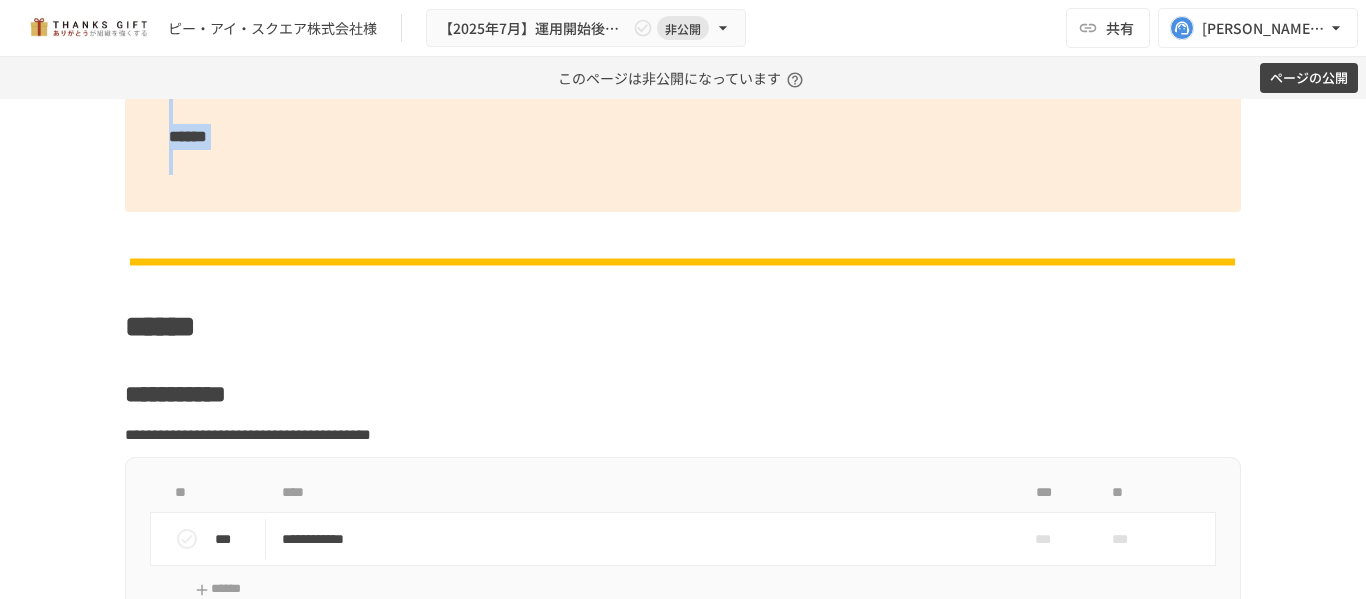 click on "**********" at bounding box center [683, 8] 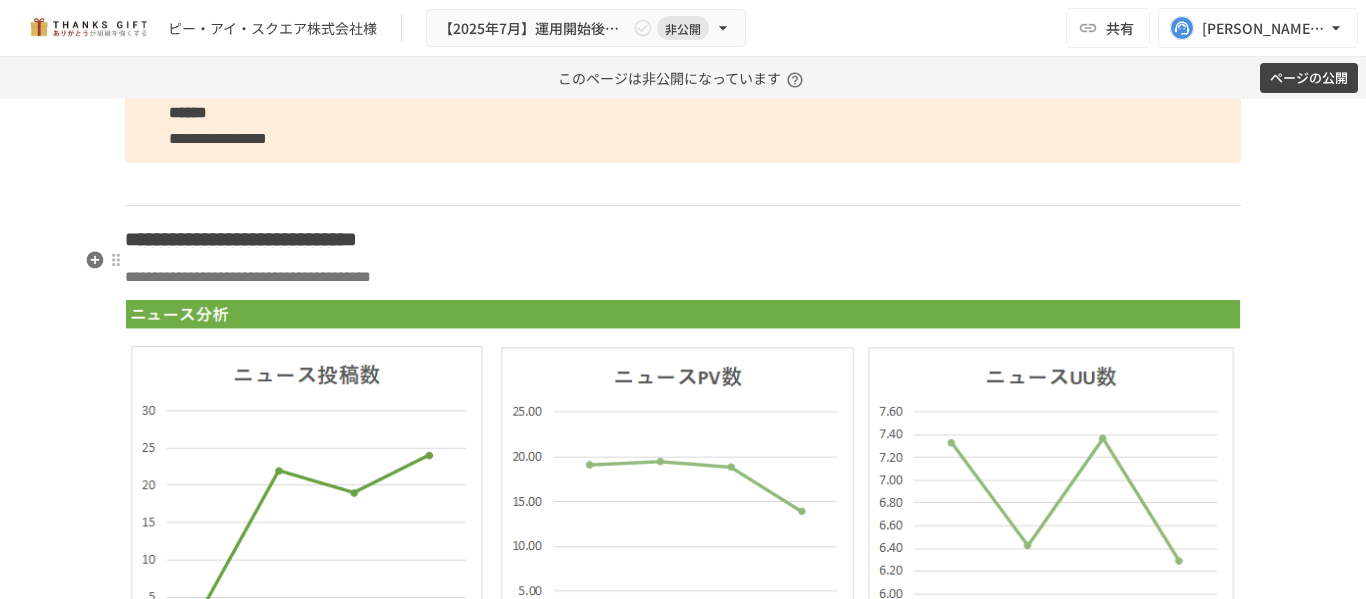 scroll, scrollTop: 6700, scrollLeft: 0, axis: vertical 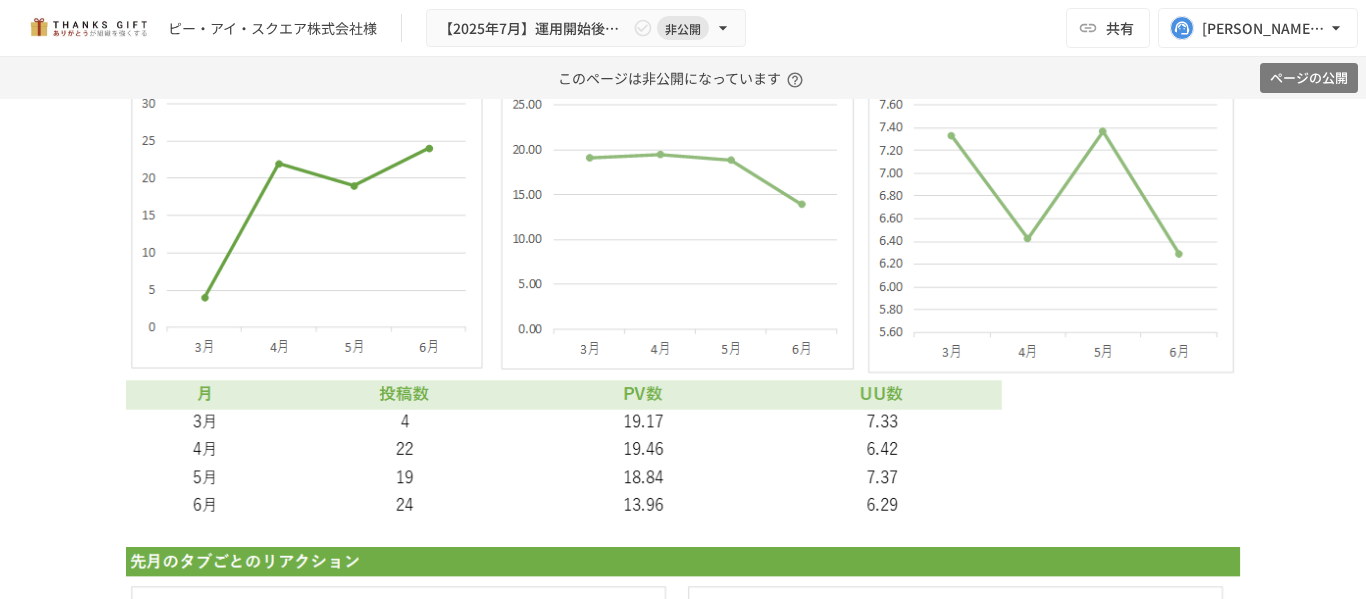 click on "ページの公開" at bounding box center (1309, 78) 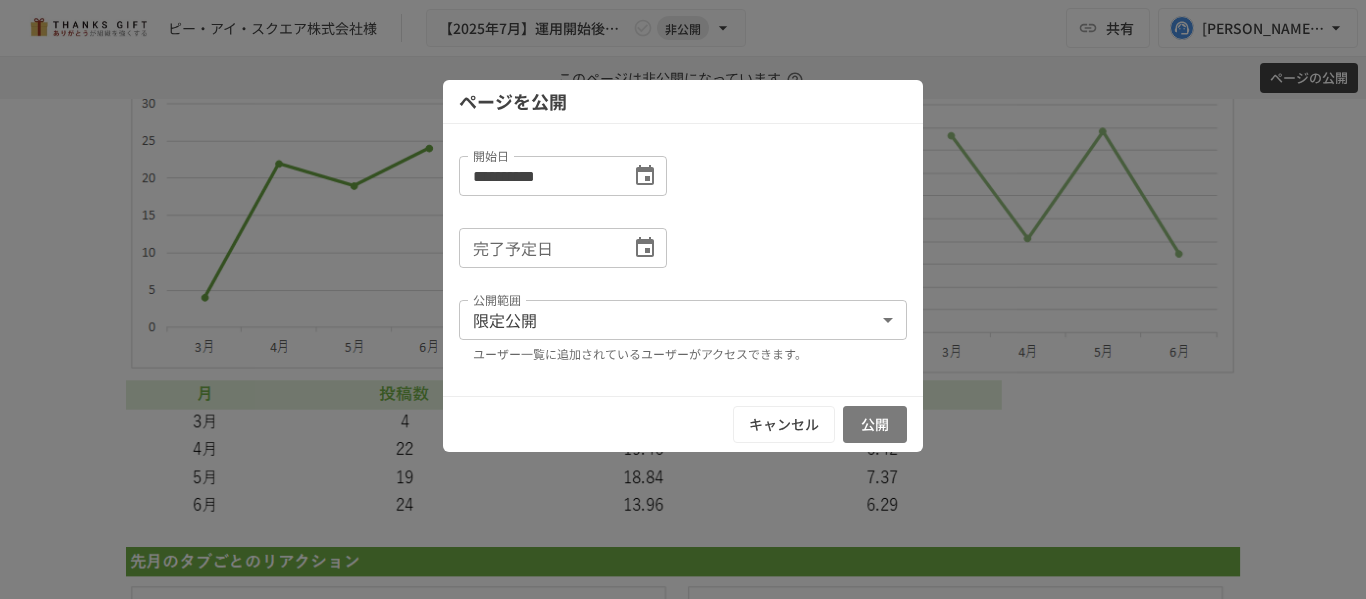 click on "公開" at bounding box center (875, 424) 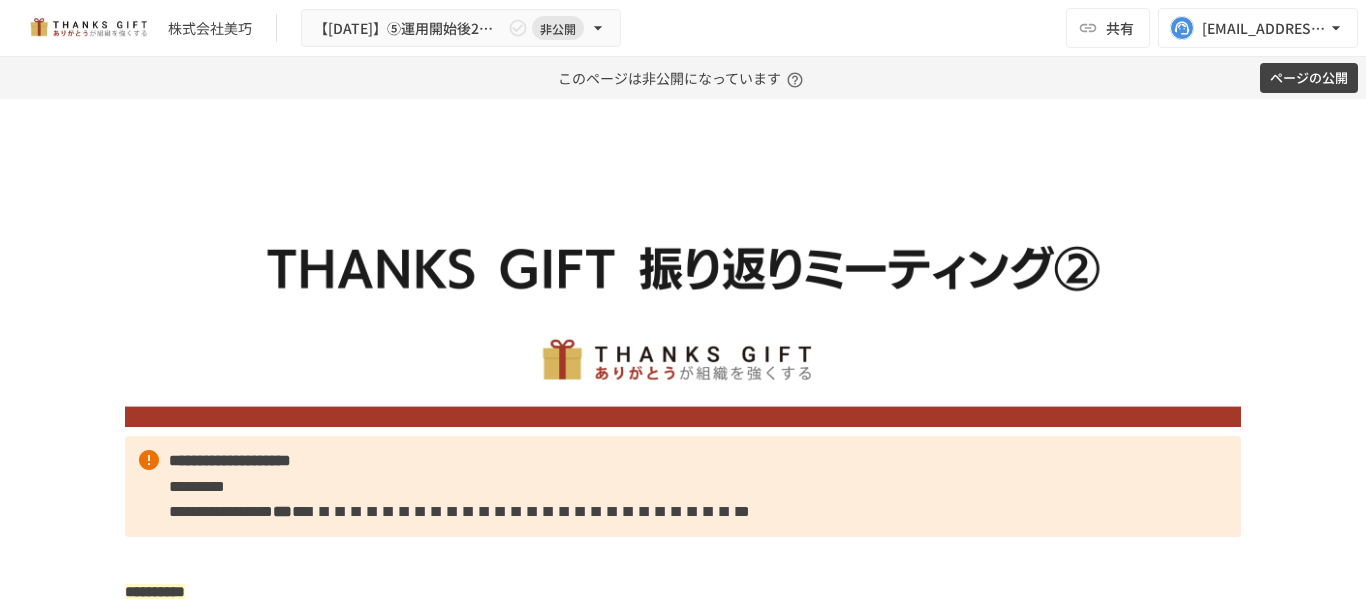 scroll, scrollTop: 0, scrollLeft: 0, axis: both 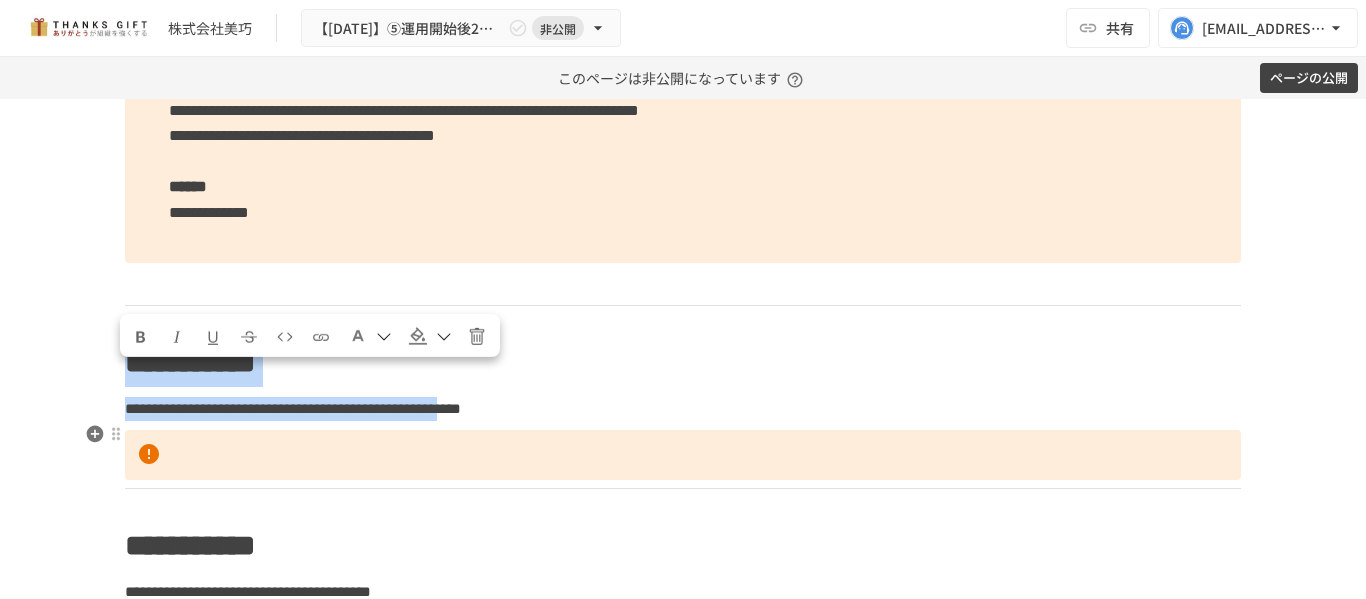 drag, startPoint x: 133, startPoint y: 390, endPoint x: 828, endPoint y: 435, distance: 696.4553 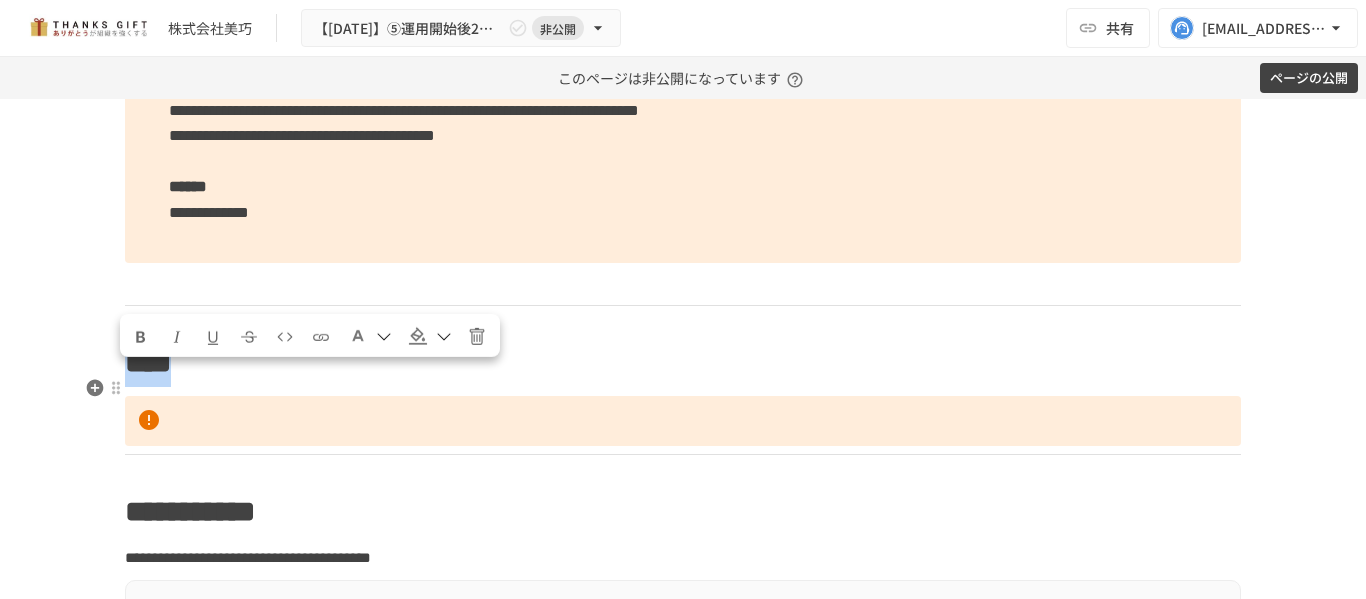 drag, startPoint x: 226, startPoint y: 397, endPoint x: 128, endPoint y: 397, distance: 98 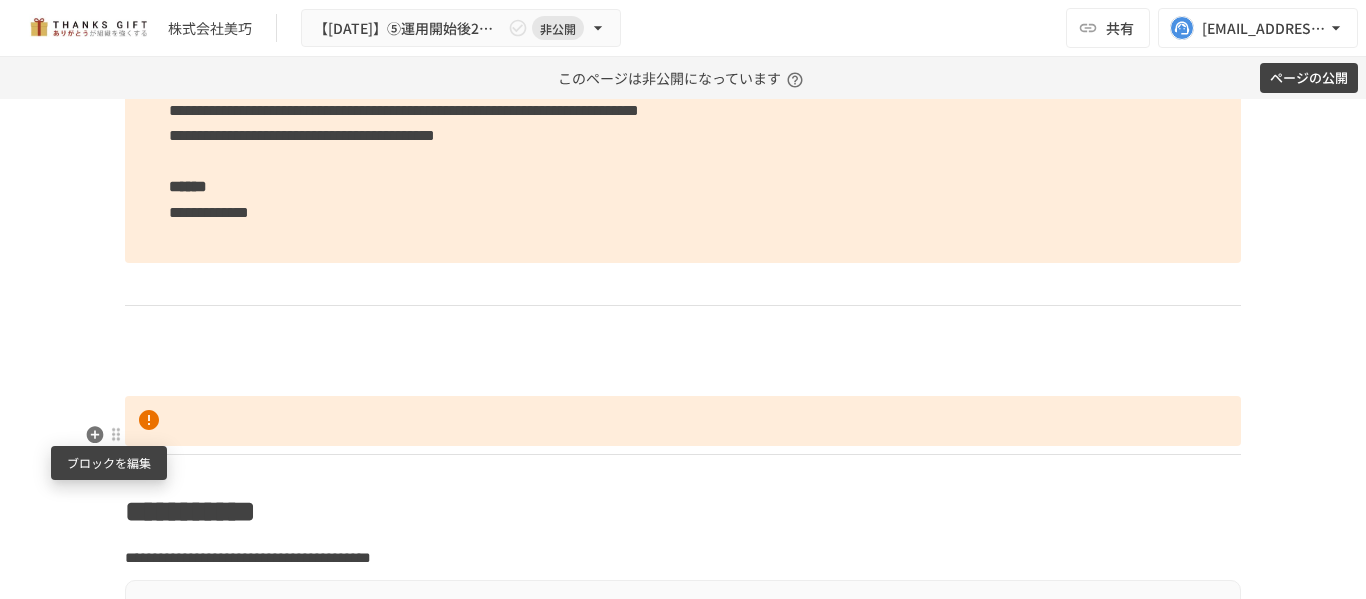 click at bounding box center (116, 434) 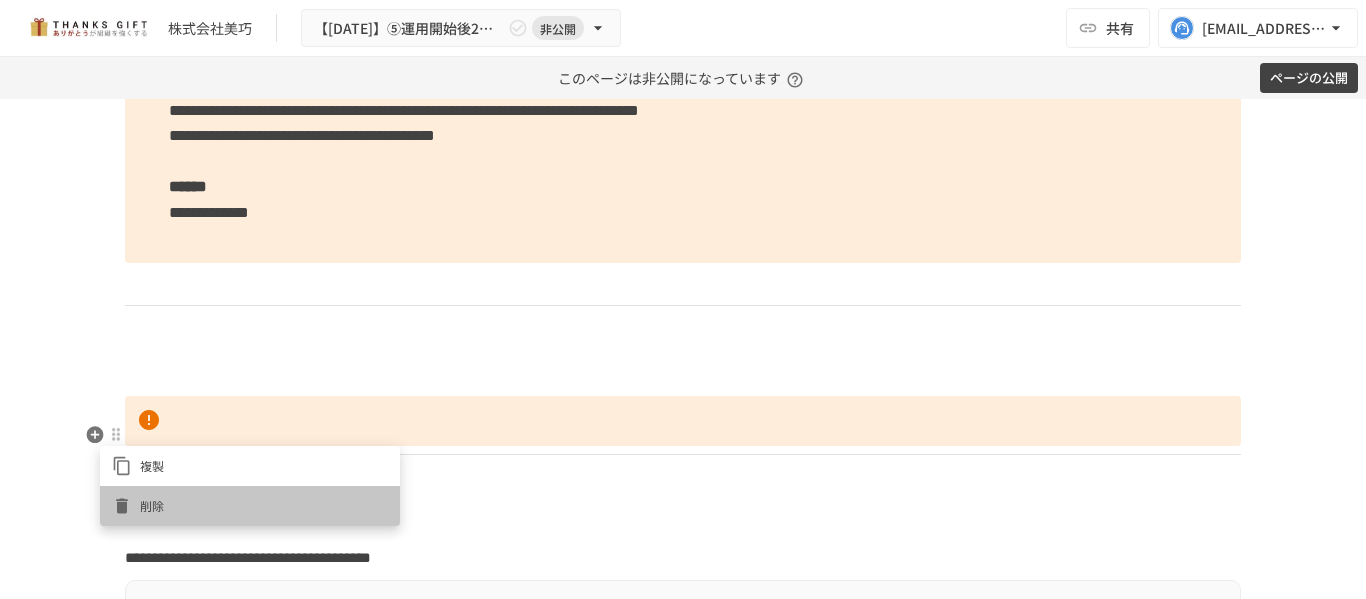 click on "削除" at bounding box center (264, 505) 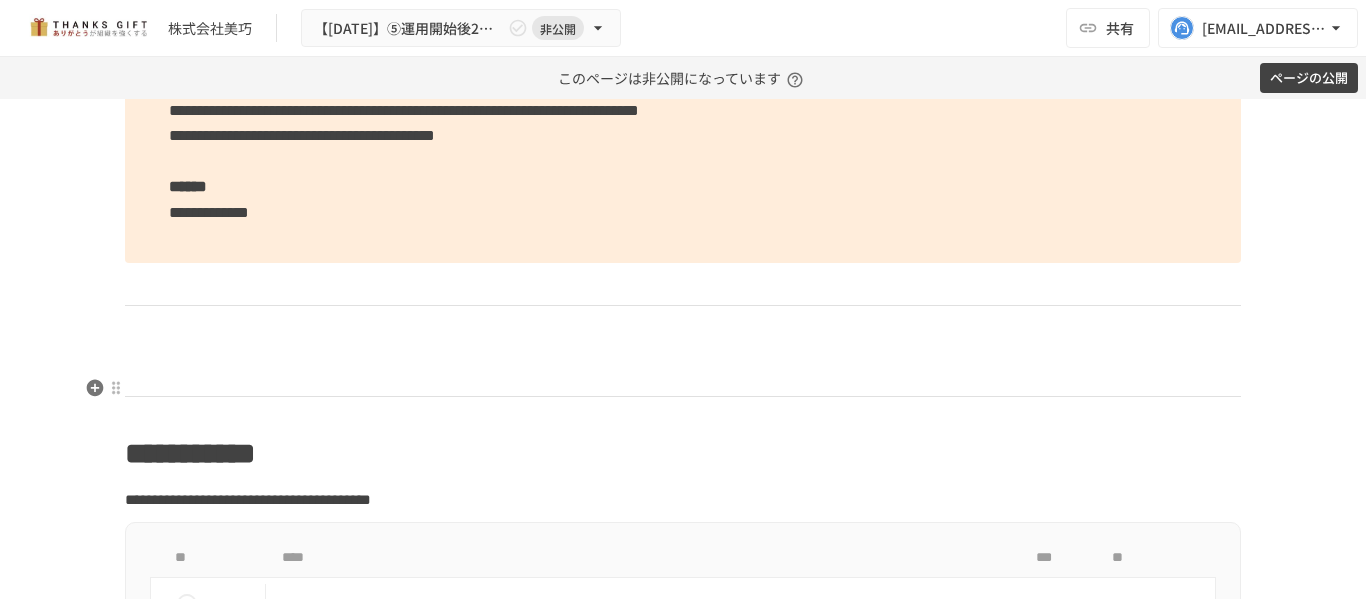 click at bounding box center [683, 363] 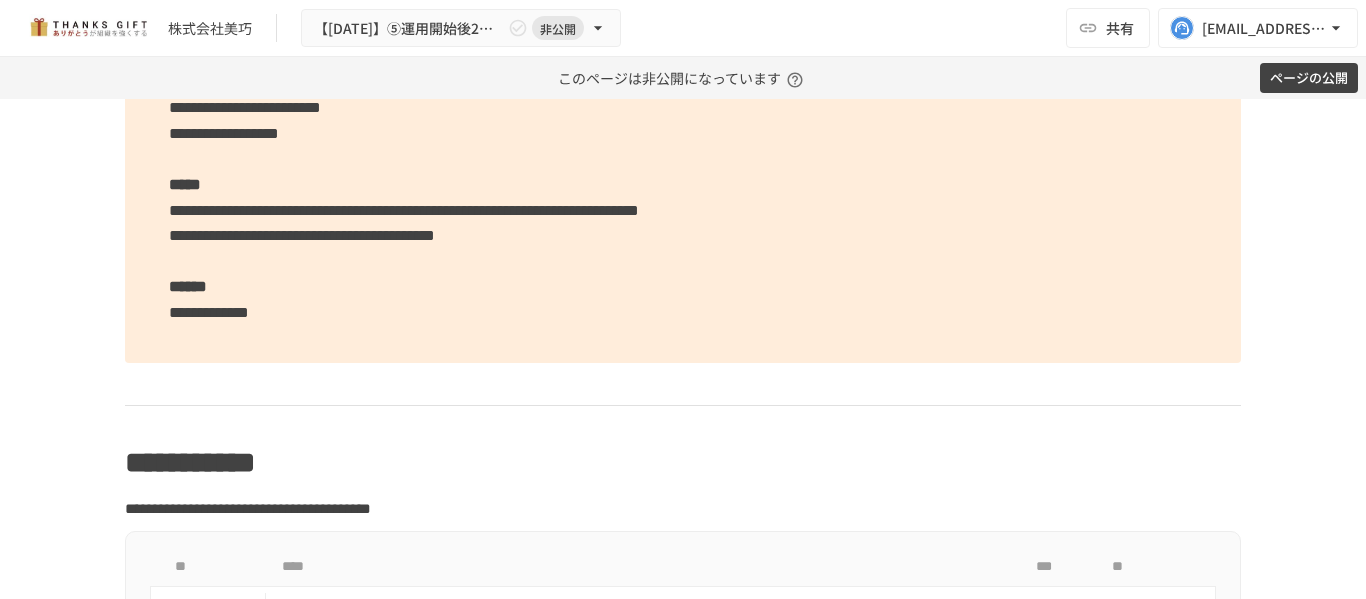 click on "**********" at bounding box center [683, 211] 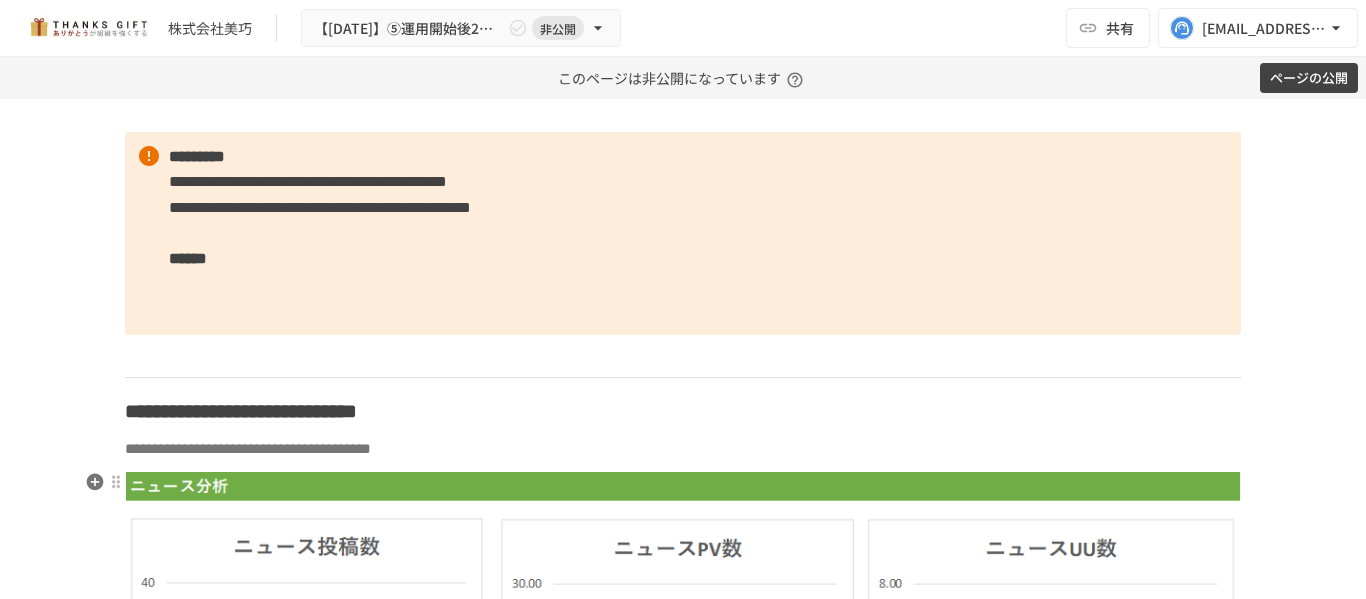 scroll, scrollTop: 4941, scrollLeft: 0, axis: vertical 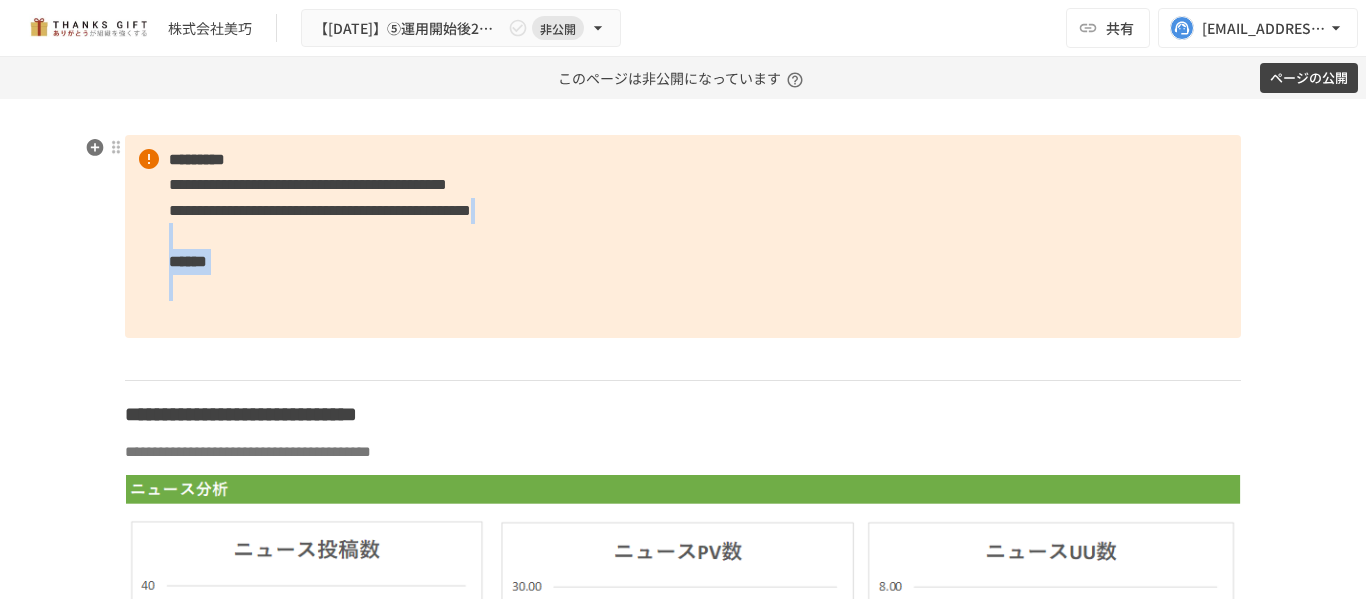 drag, startPoint x: 147, startPoint y: 321, endPoint x: 141, endPoint y: 236, distance: 85.2115 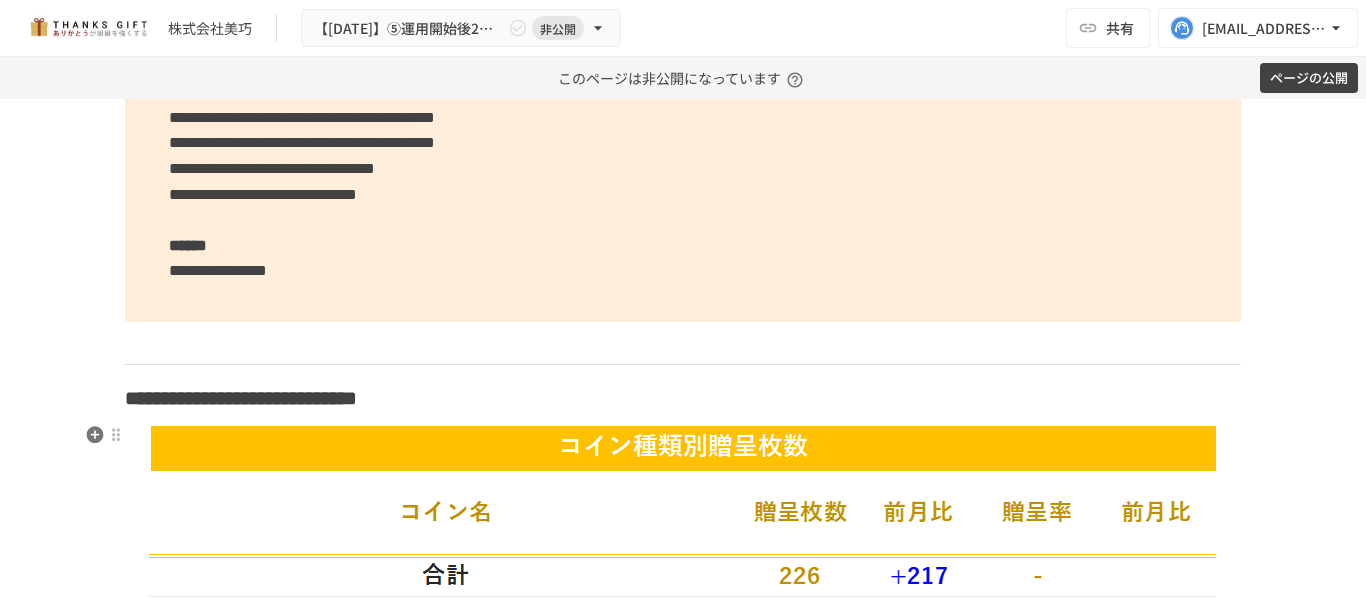 scroll, scrollTop: 3741, scrollLeft: 0, axis: vertical 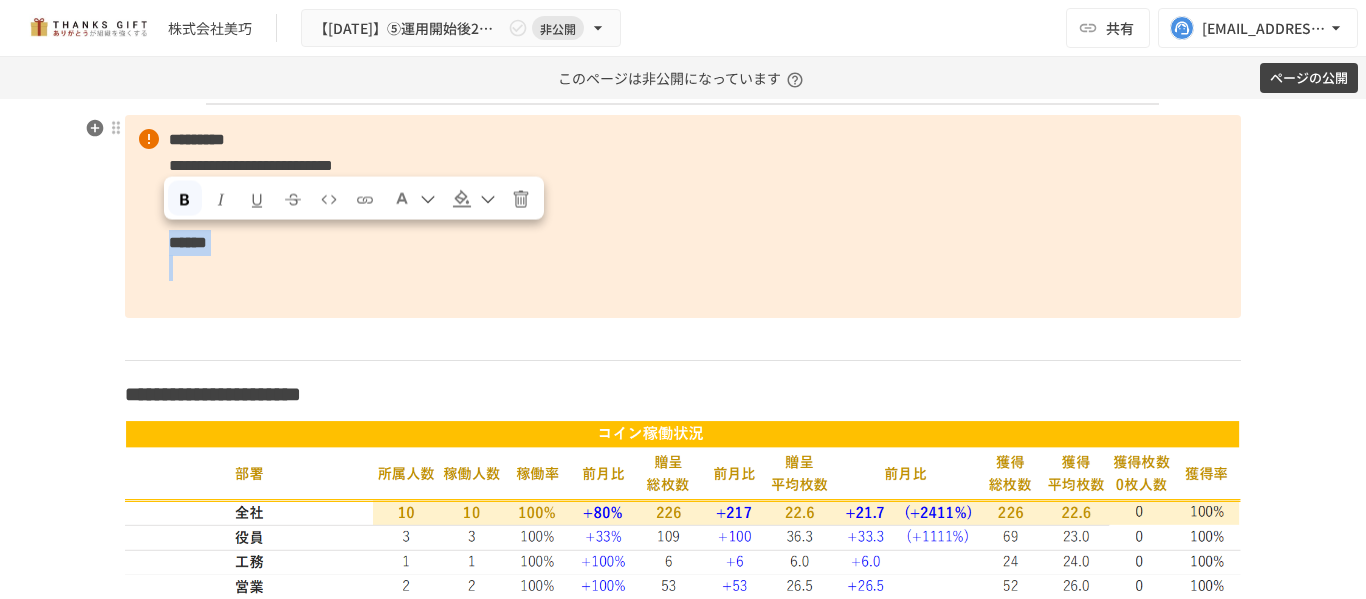 drag, startPoint x: 165, startPoint y: 301, endPoint x: 137, endPoint y: 230, distance: 76.321686 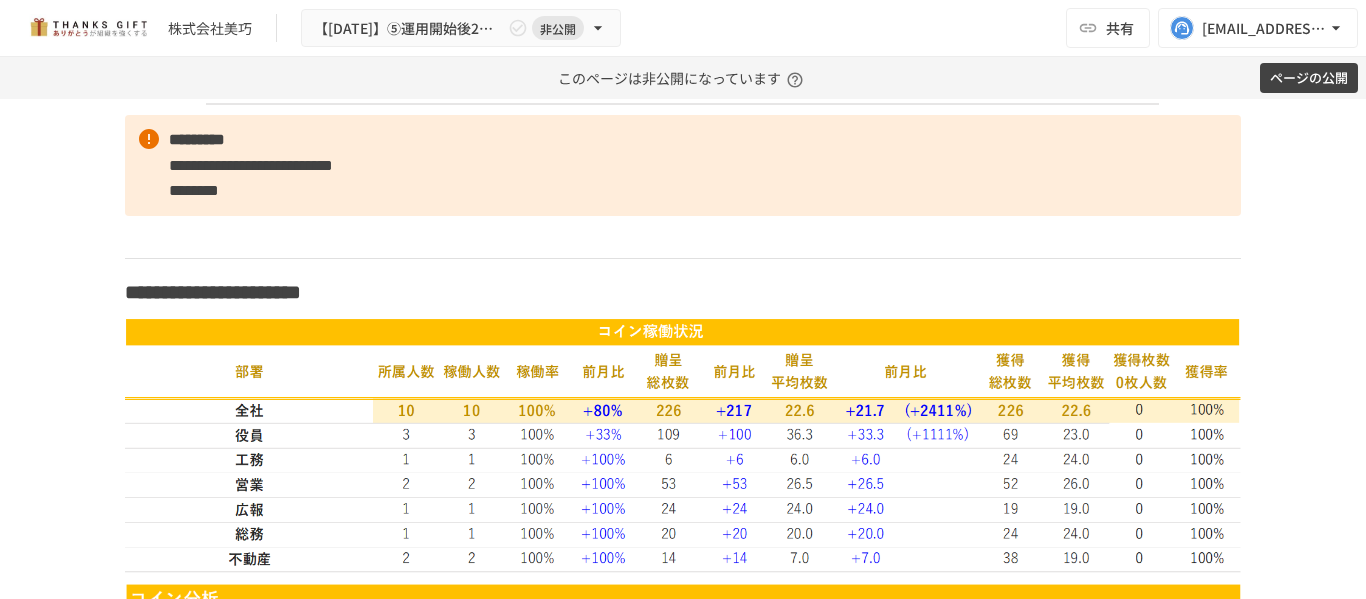 click on "ページの公開" at bounding box center (1309, 78) 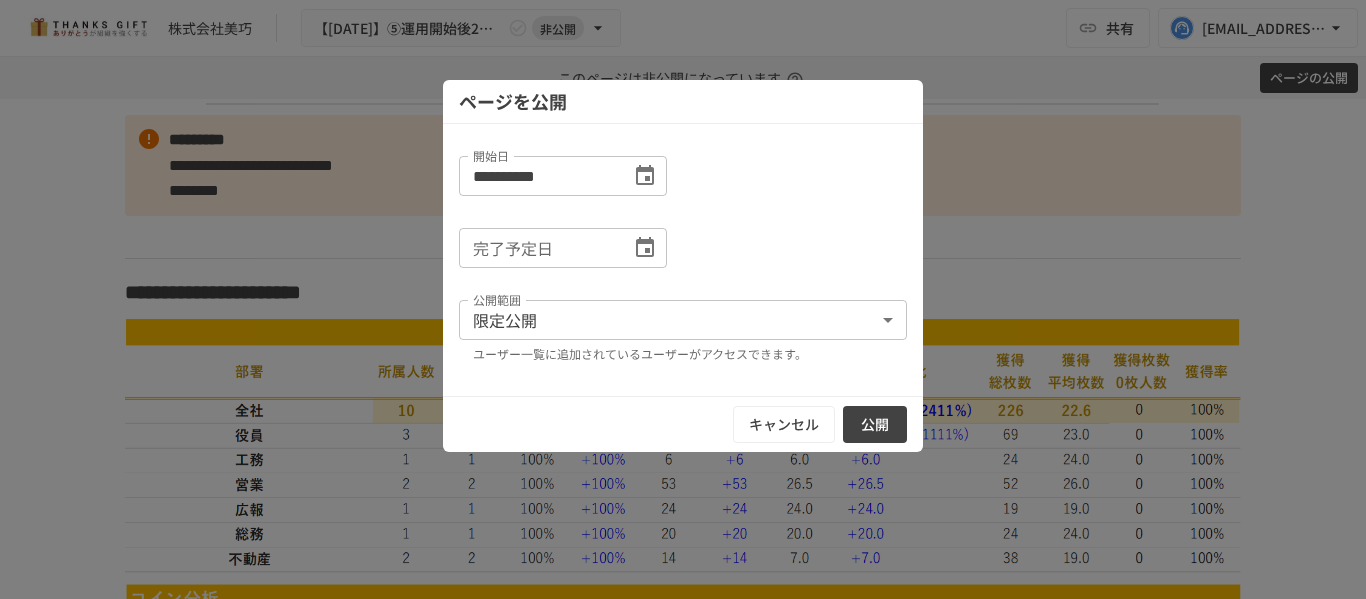 click on "公開" at bounding box center [875, 424] 